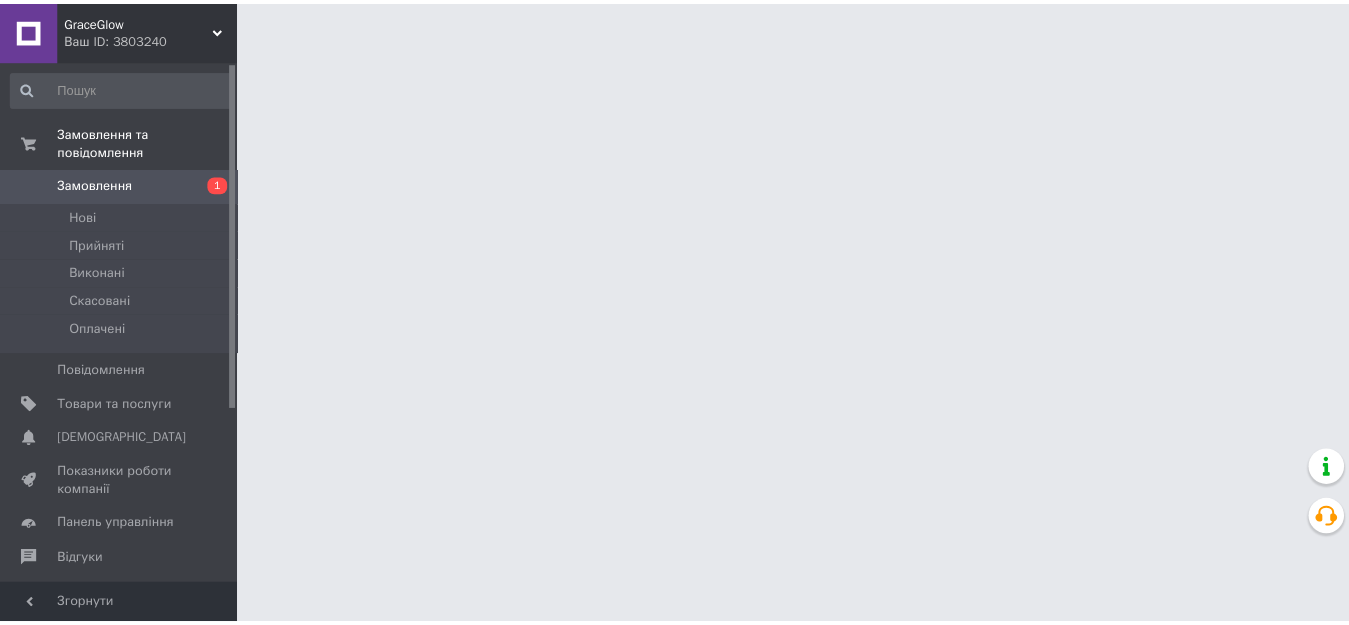 scroll, scrollTop: 0, scrollLeft: 0, axis: both 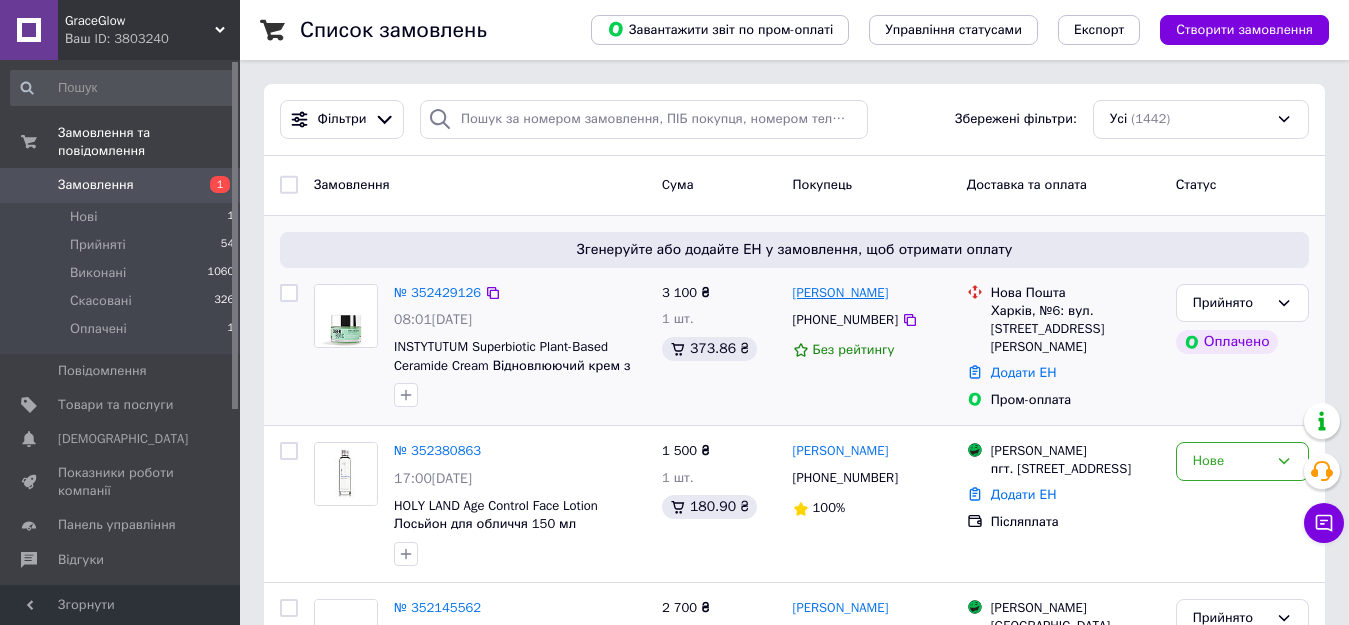 click on "[PERSON_NAME]" at bounding box center [841, 293] 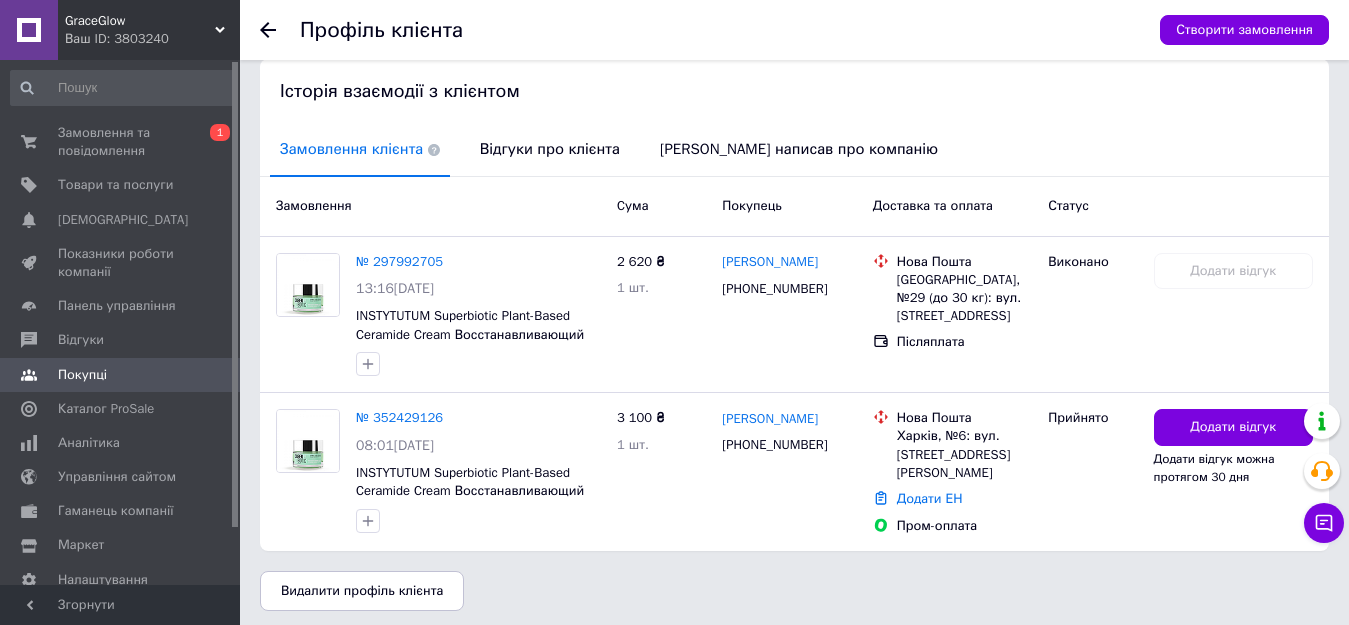 scroll, scrollTop: 402, scrollLeft: 0, axis: vertical 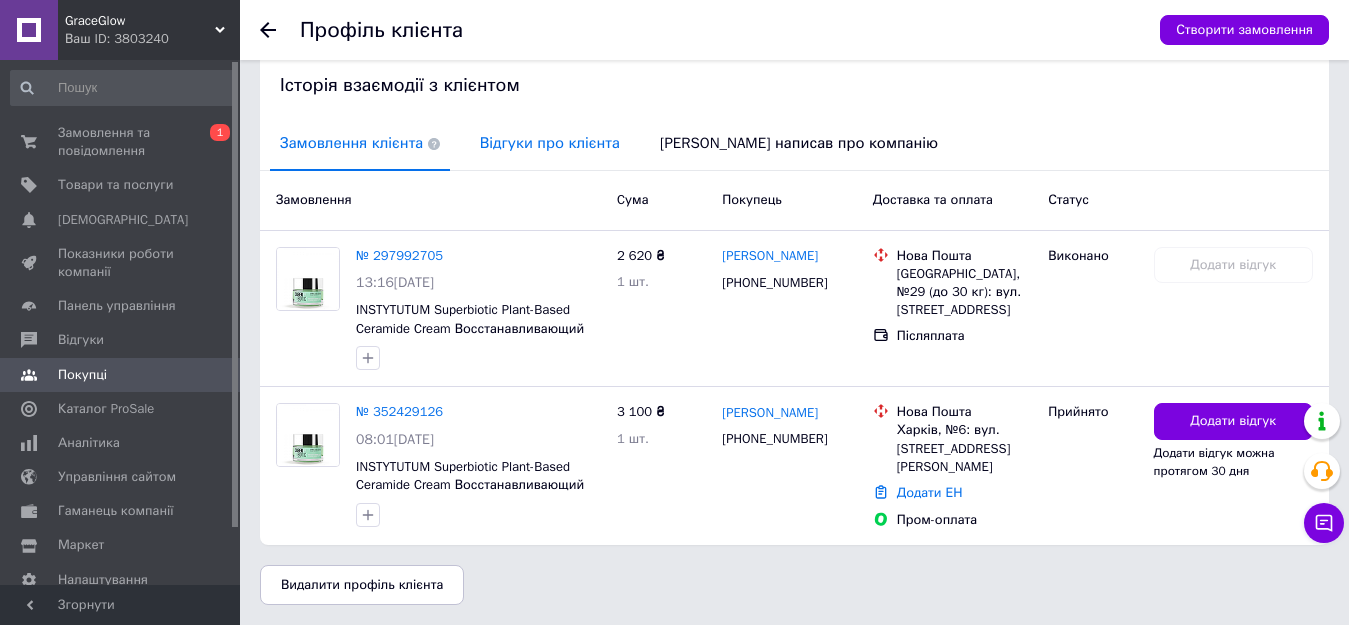 click on "Відгуки про клієнта" at bounding box center [550, 143] 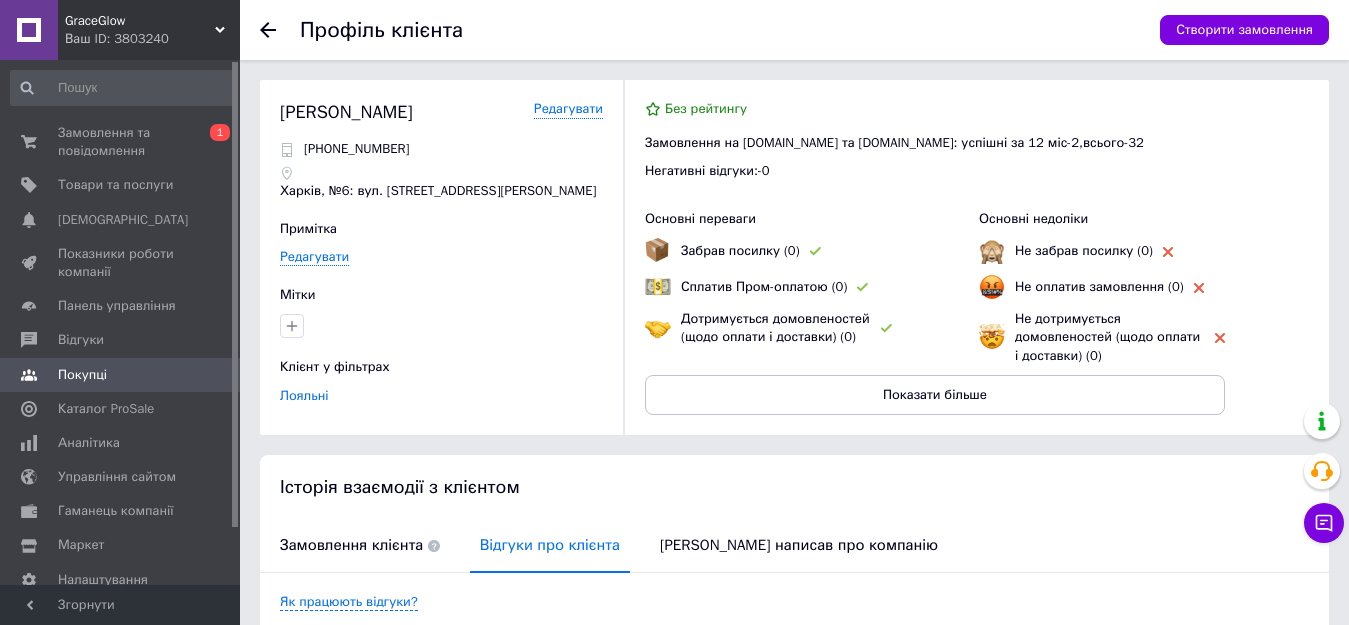 scroll, scrollTop: 167, scrollLeft: 0, axis: vertical 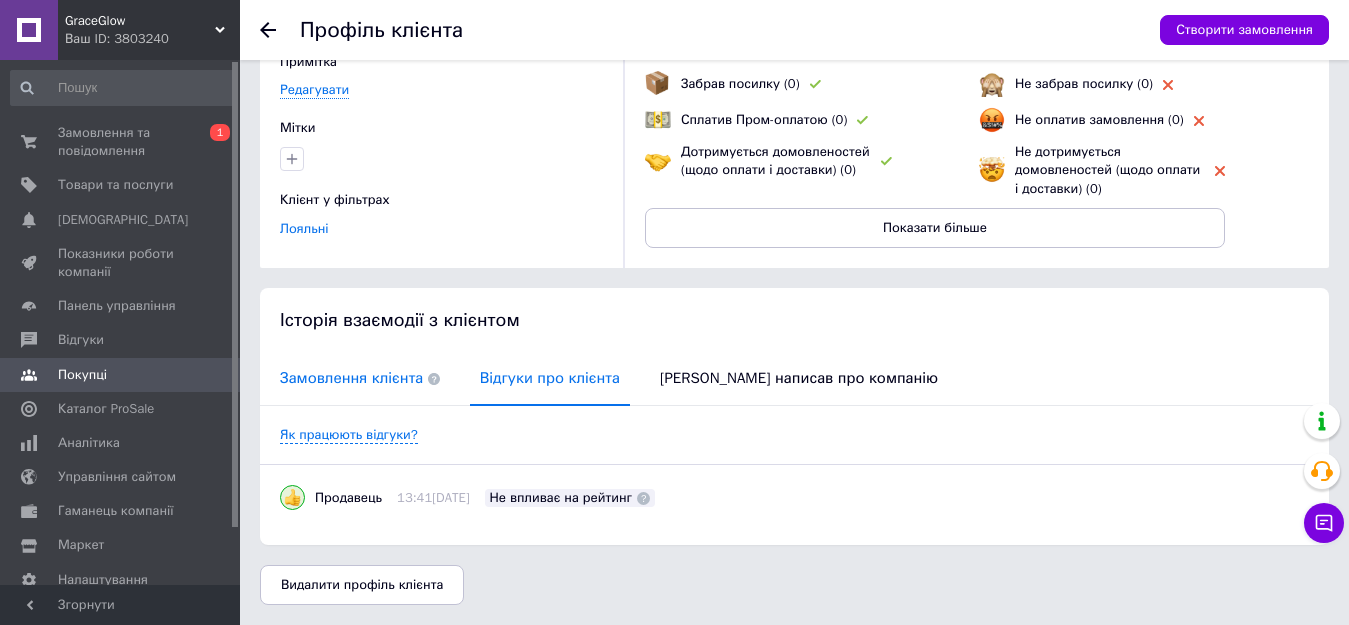 click on "Замовлення клієнта" at bounding box center (360, 378) 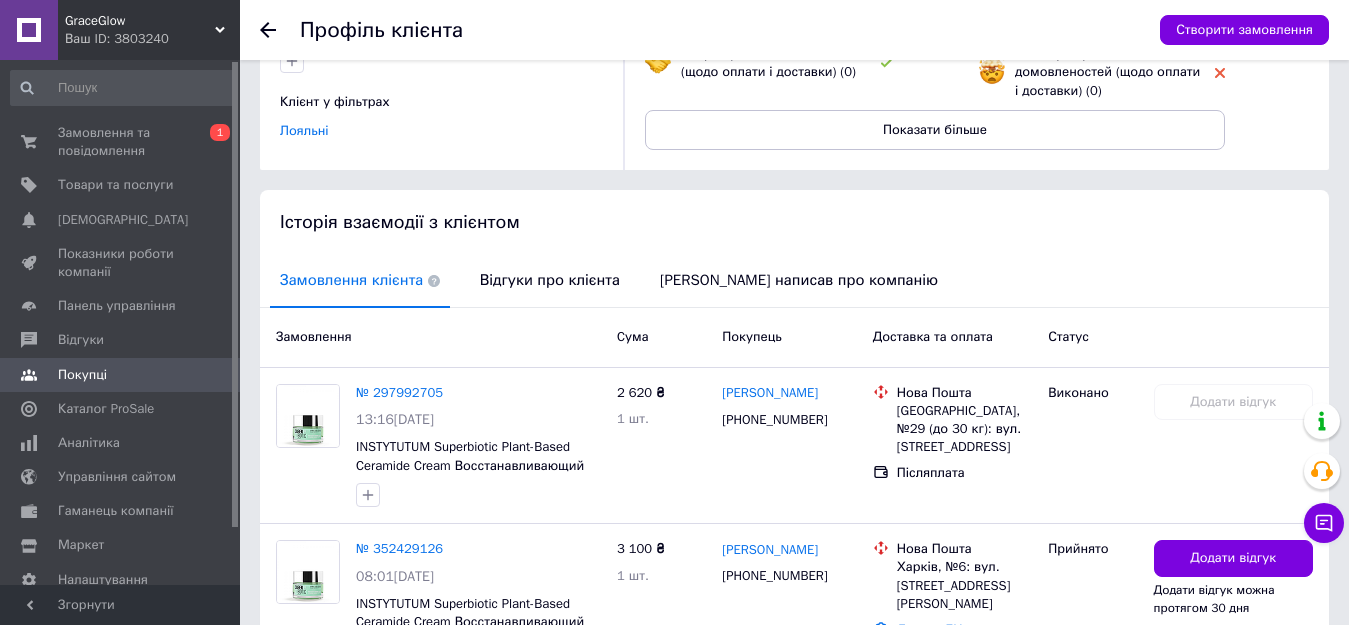 scroll, scrollTop: 402, scrollLeft: 0, axis: vertical 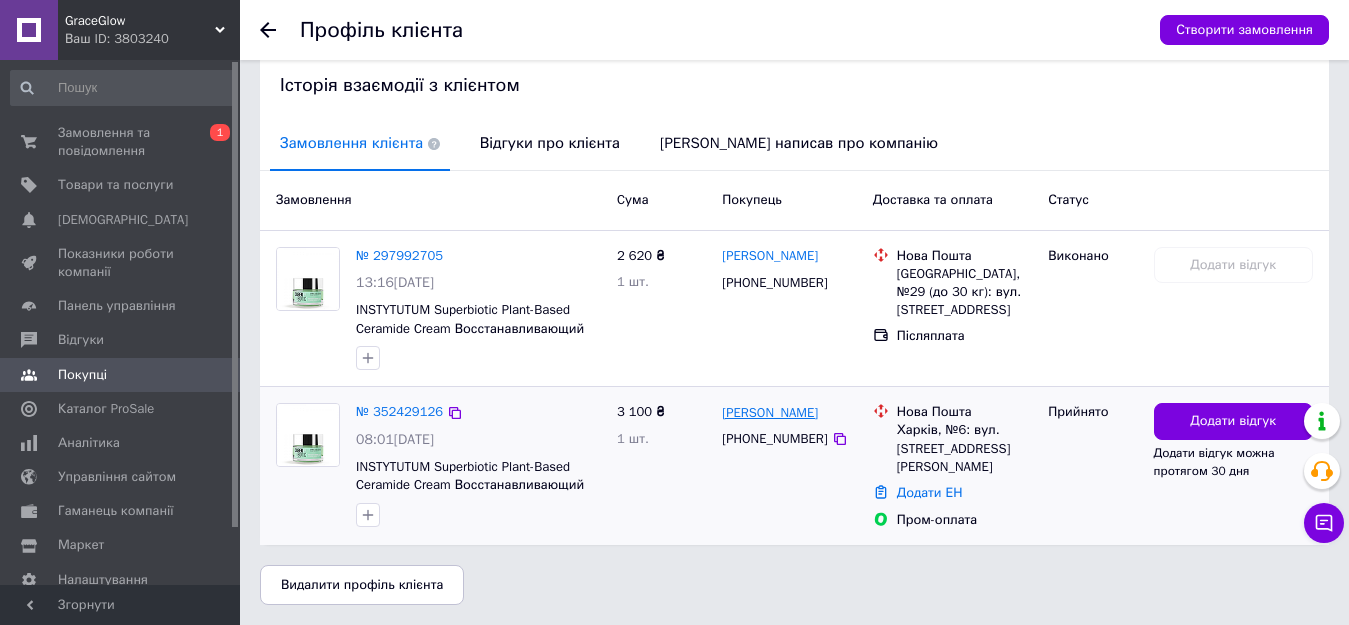 click on "[PERSON_NAME]" at bounding box center [770, 413] 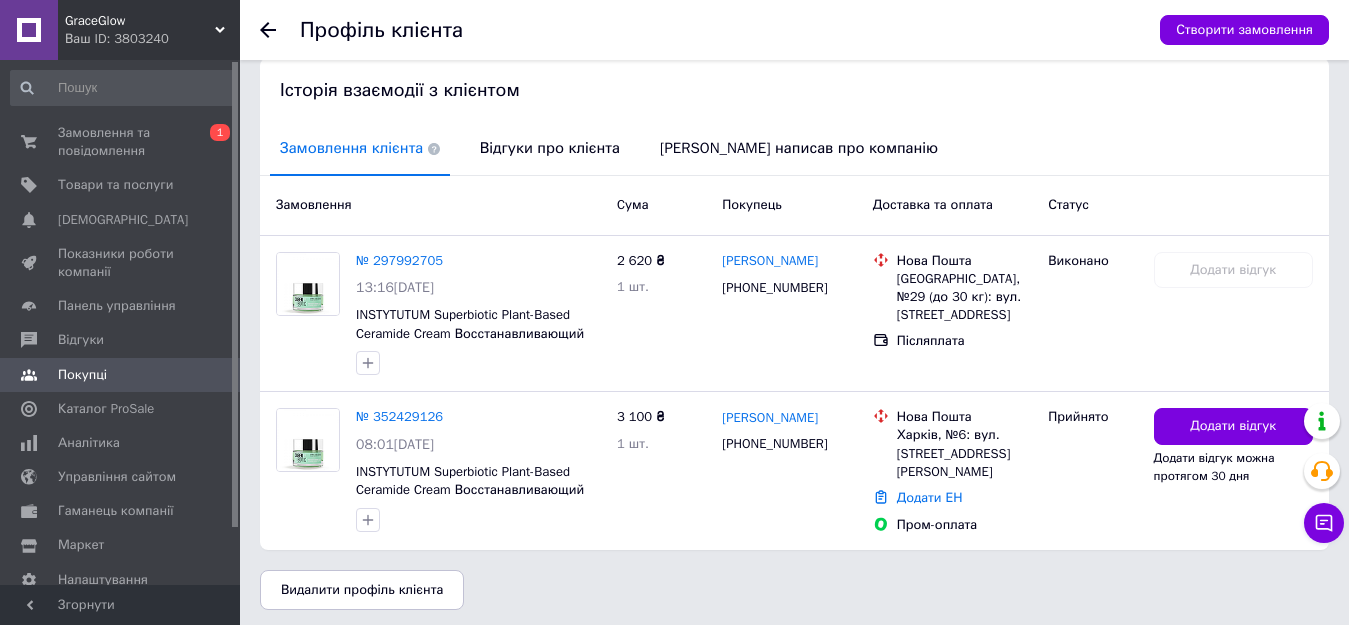 scroll, scrollTop: 402, scrollLeft: 0, axis: vertical 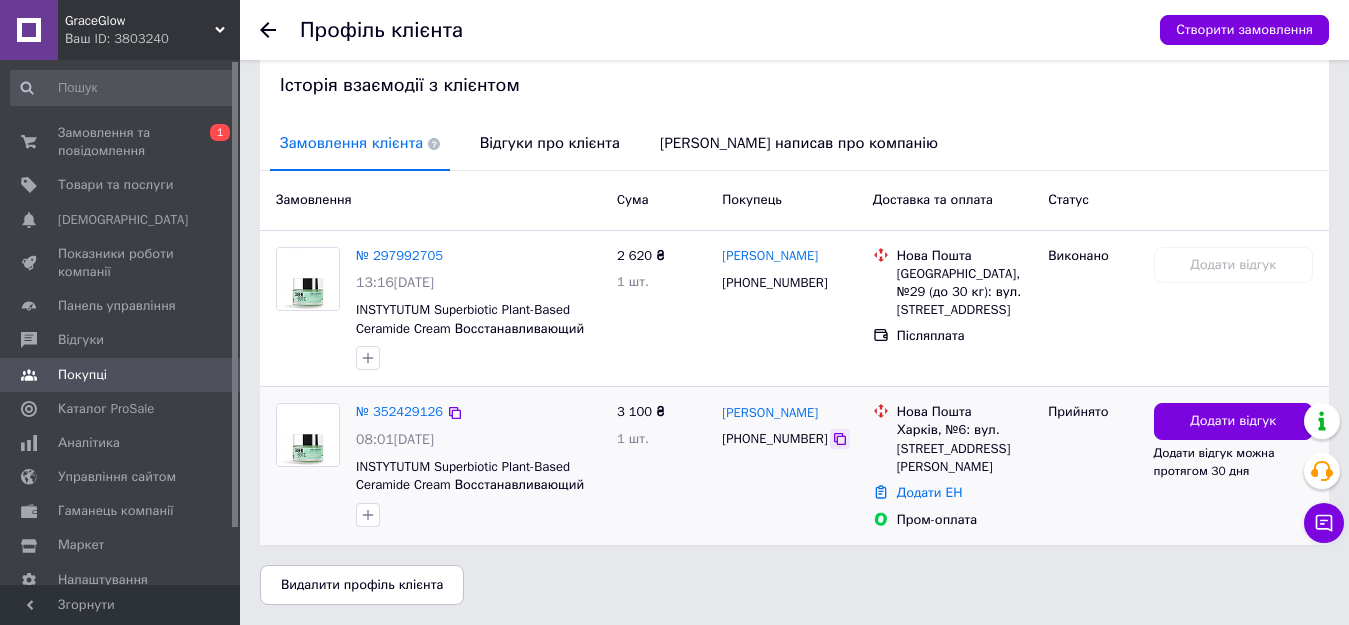 click 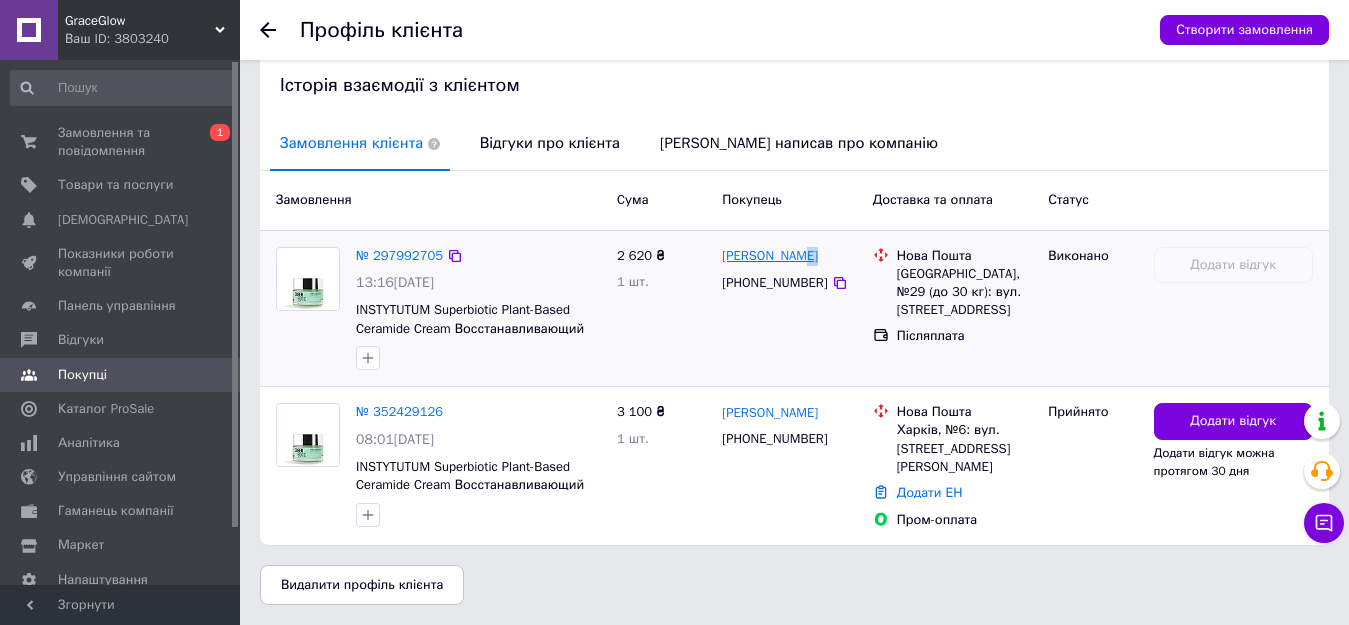 drag, startPoint x: 826, startPoint y: 250, endPoint x: 802, endPoint y: 252, distance: 24.083189 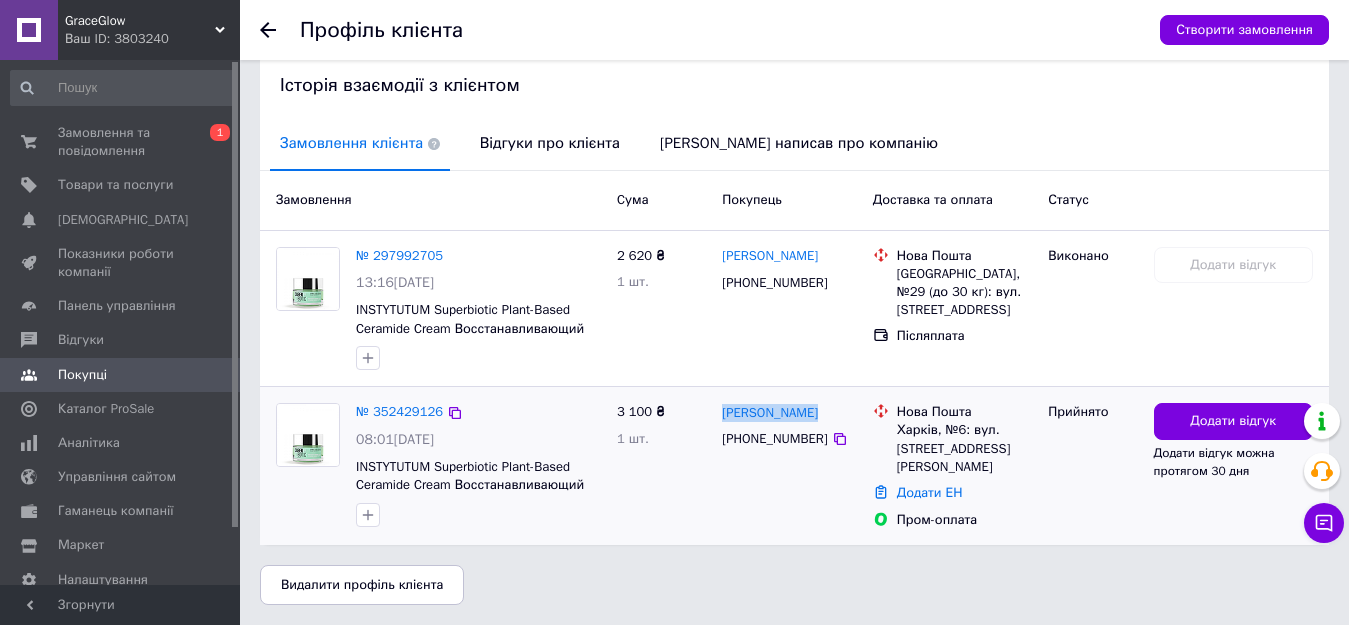 drag, startPoint x: 839, startPoint y: 417, endPoint x: 717, endPoint y: 411, distance: 122.14745 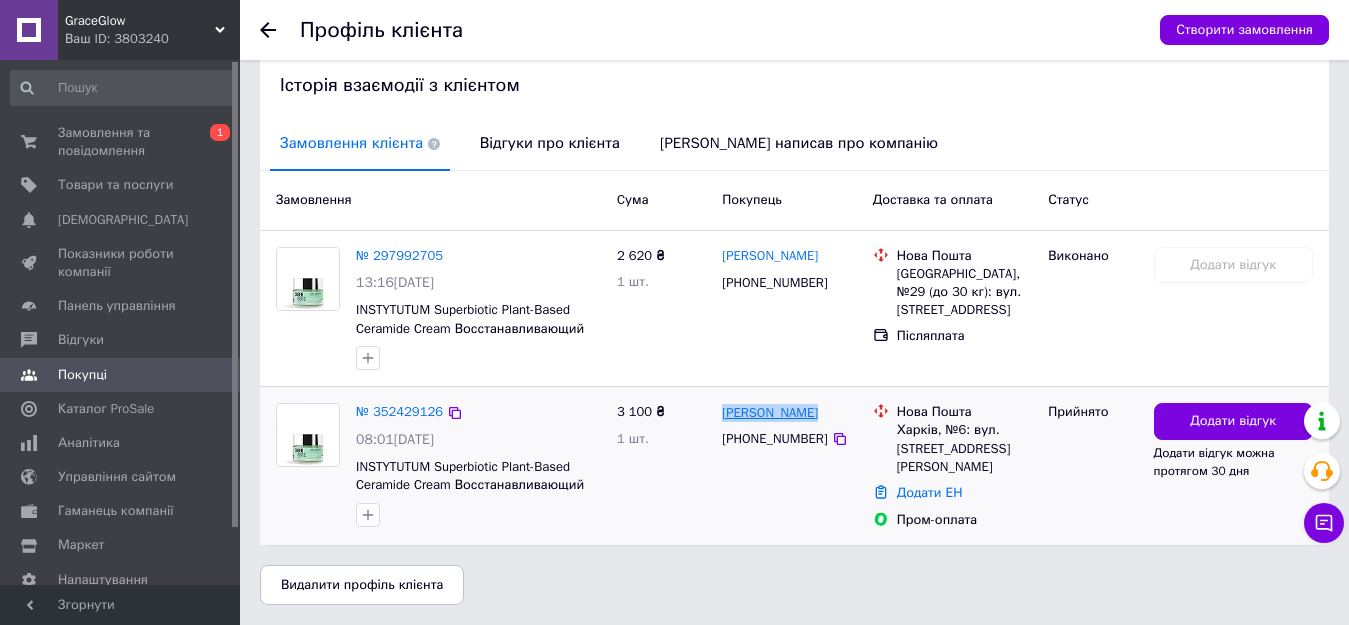 copy on "[PERSON_NAME]" 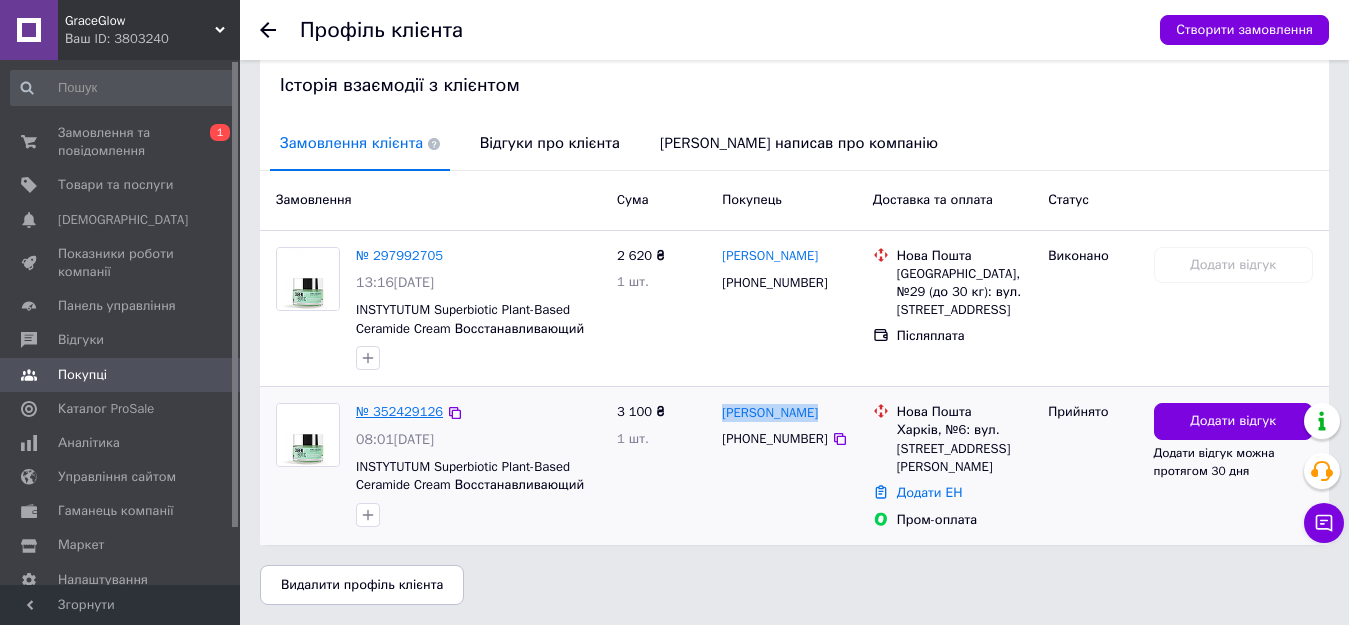 click on "№ 352429126" at bounding box center (399, 411) 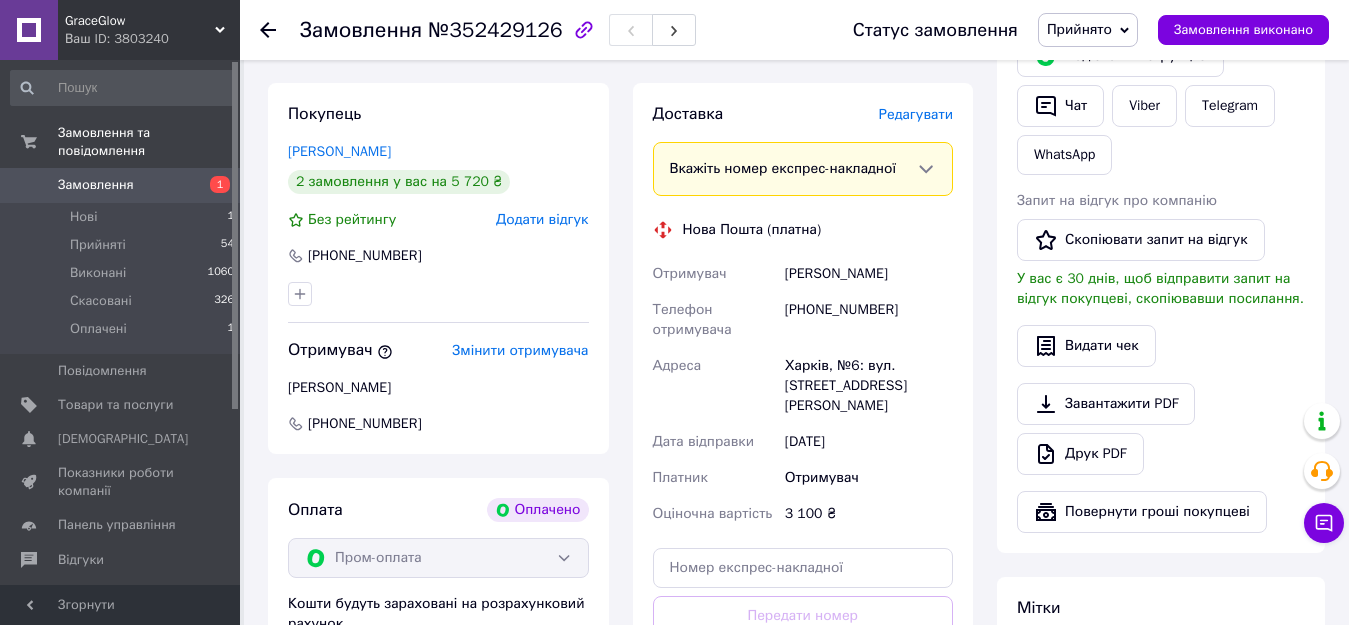scroll, scrollTop: 1000, scrollLeft: 0, axis: vertical 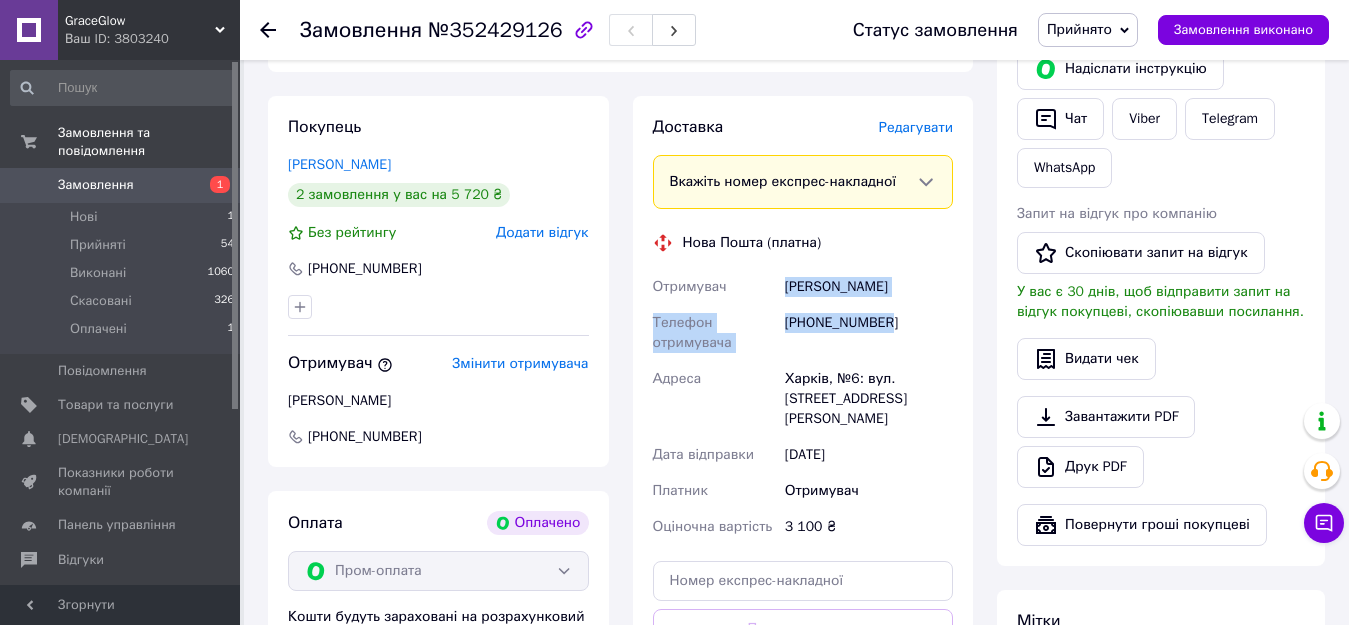 drag, startPoint x: 888, startPoint y: 280, endPoint x: 781, endPoint y: 250, distance: 111.12605 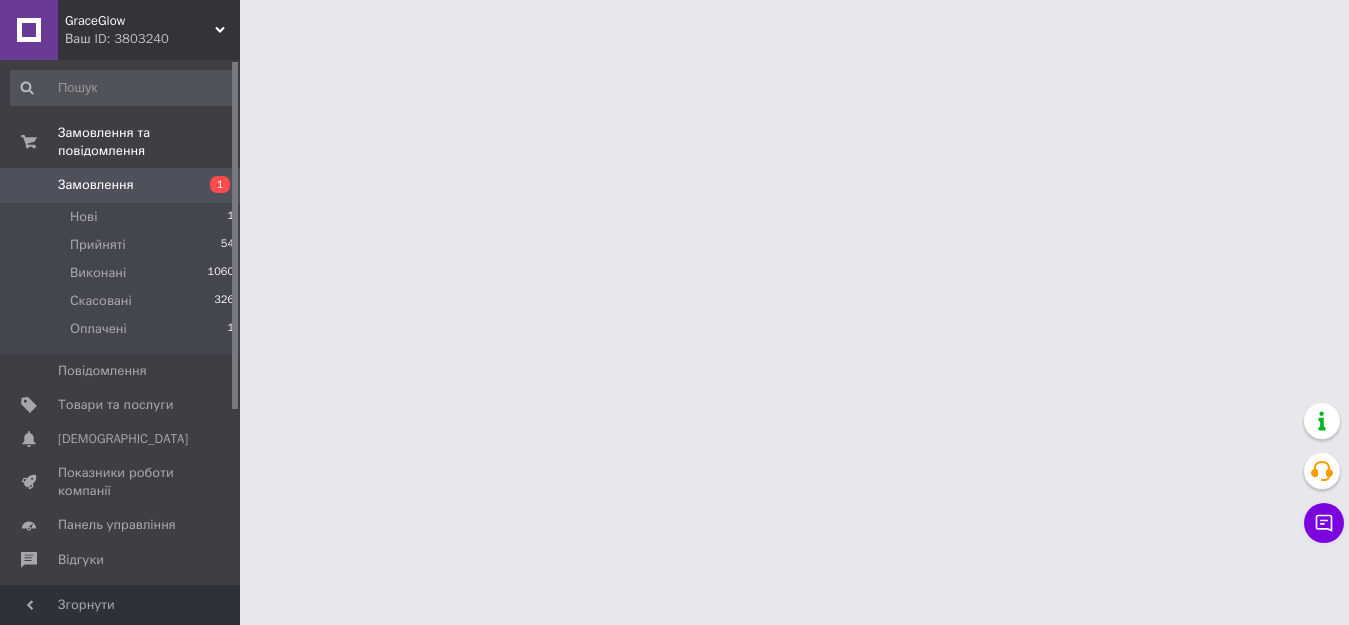 scroll, scrollTop: 0, scrollLeft: 0, axis: both 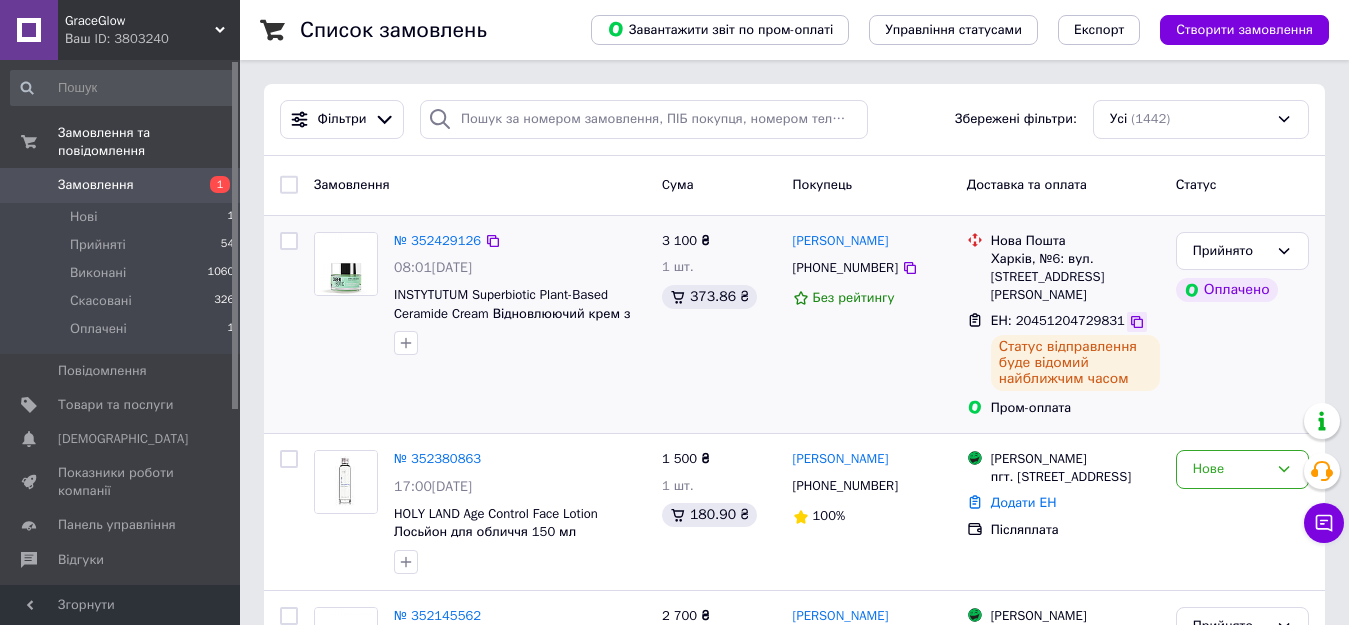 click 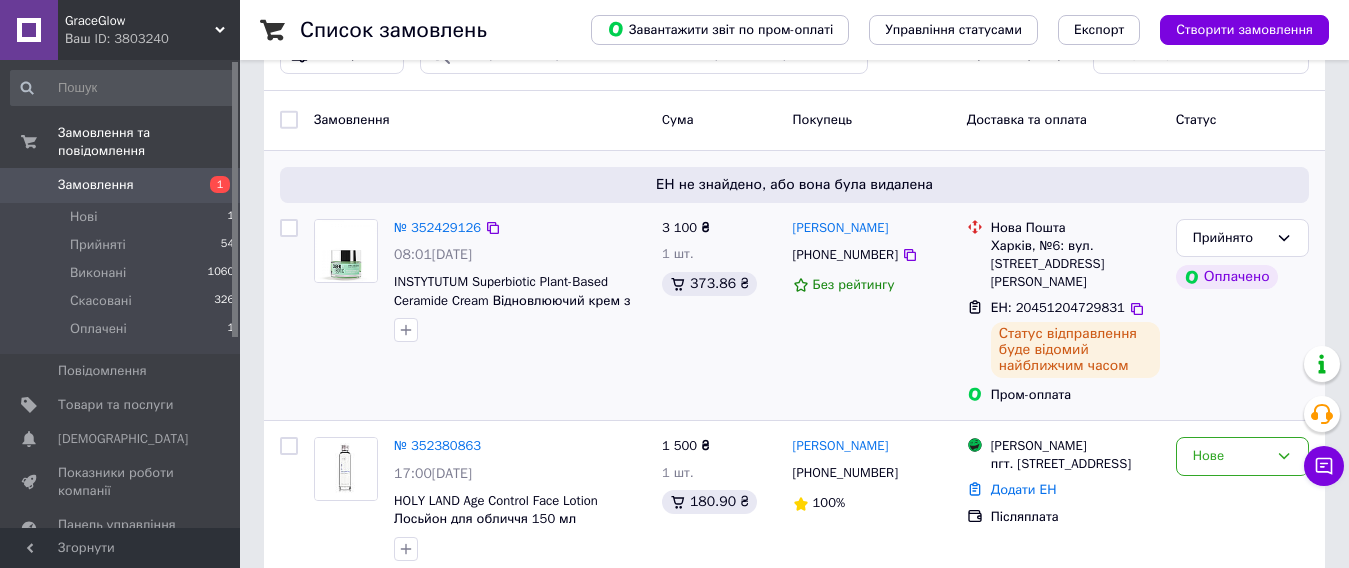 scroll, scrollTop: 100, scrollLeft: 0, axis: vertical 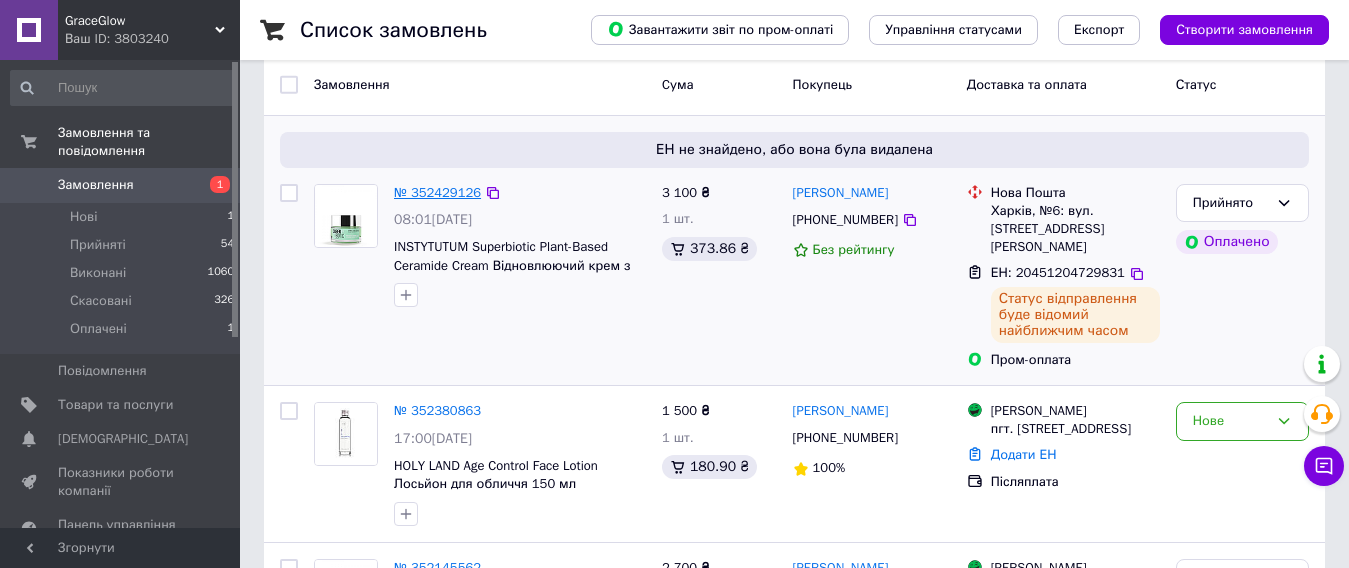 click on "№ 352429126" at bounding box center [437, 192] 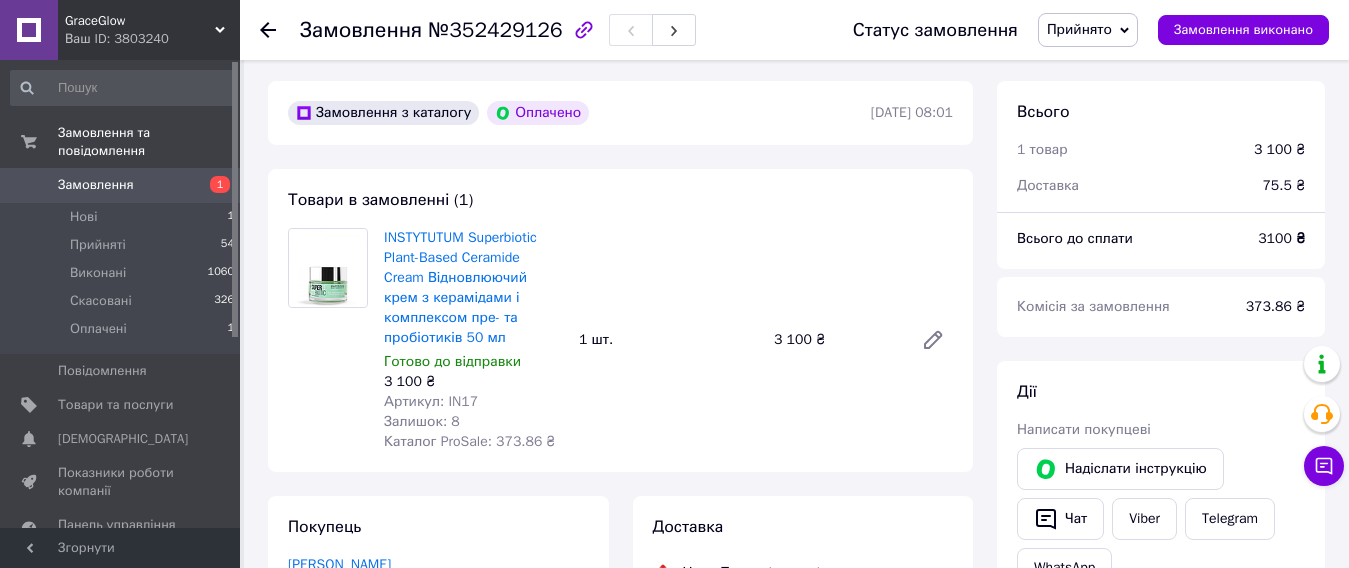 scroll, scrollTop: 1000, scrollLeft: 0, axis: vertical 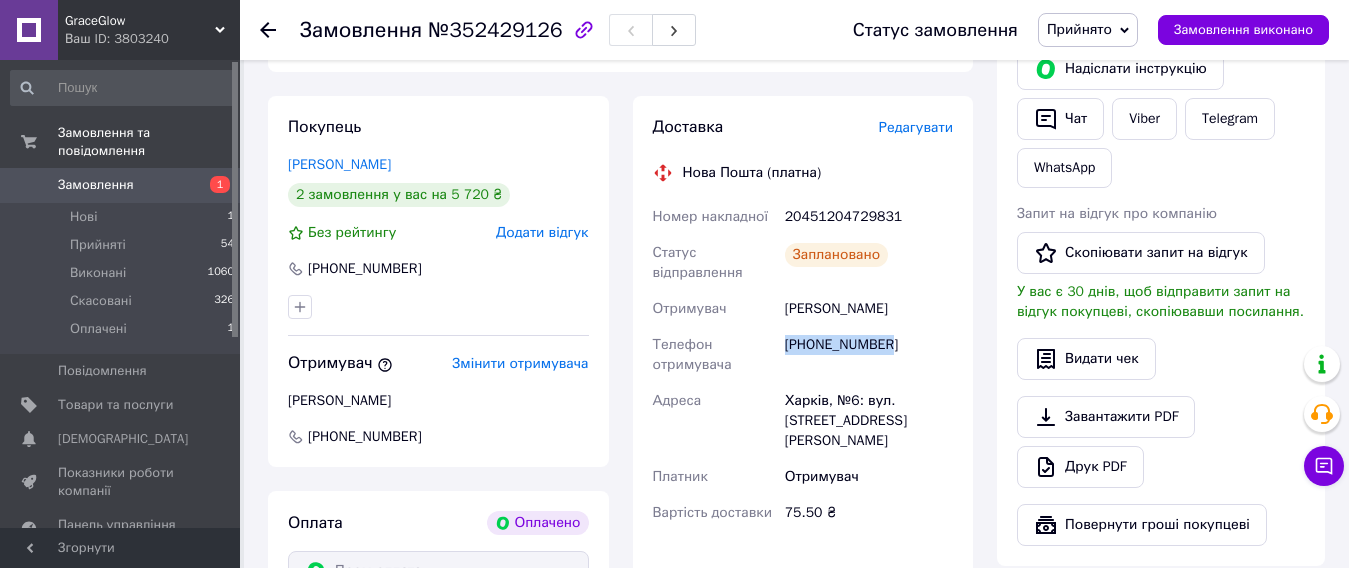 drag, startPoint x: 892, startPoint y: 304, endPoint x: 802, endPoint y: 347, distance: 99.744675 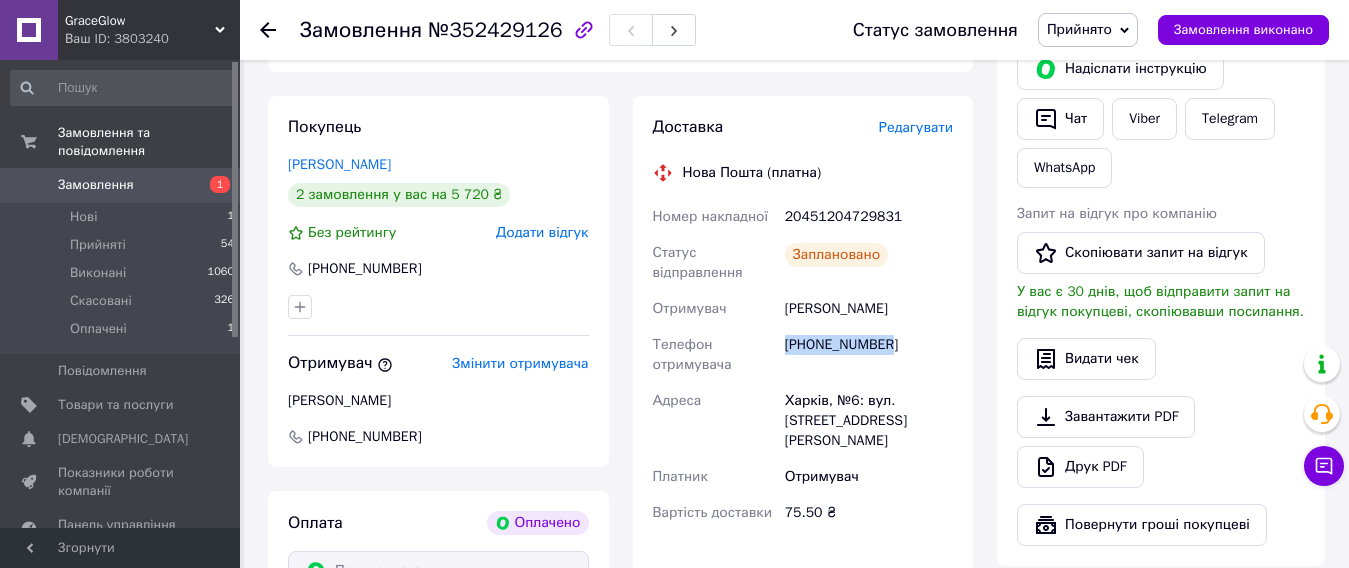 drag, startPoint x: 885, startPoint y: 265, endPoint x: 775, endPoint y: 268, distance: 110.0409 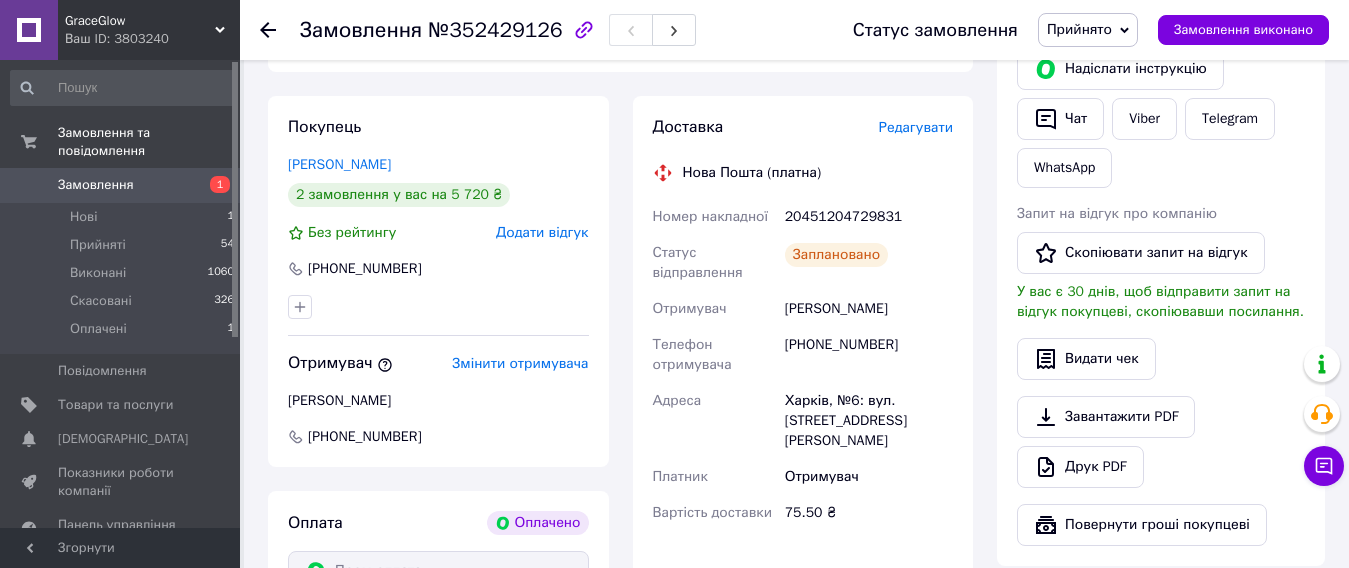 click on "[PHONE_NUMBER]" at bounding box center [869, 355] 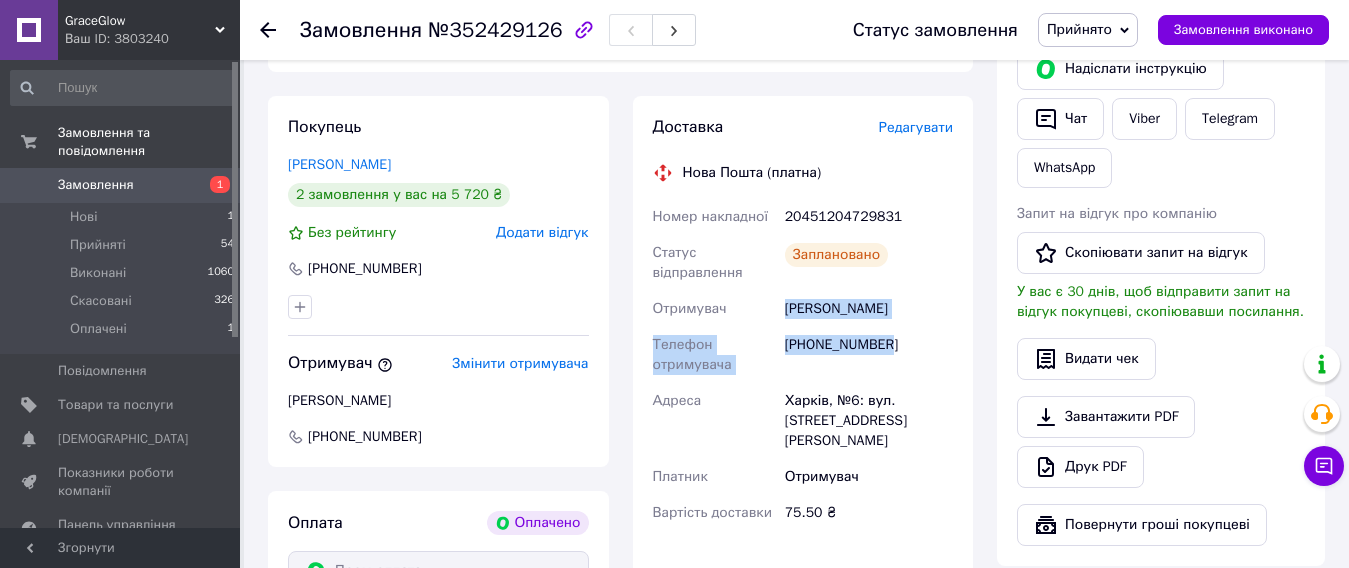 drag, startPoint x: 844, startPoint y: 296, endPoint x: 787, endPoint y: 269, distance: 63.07139 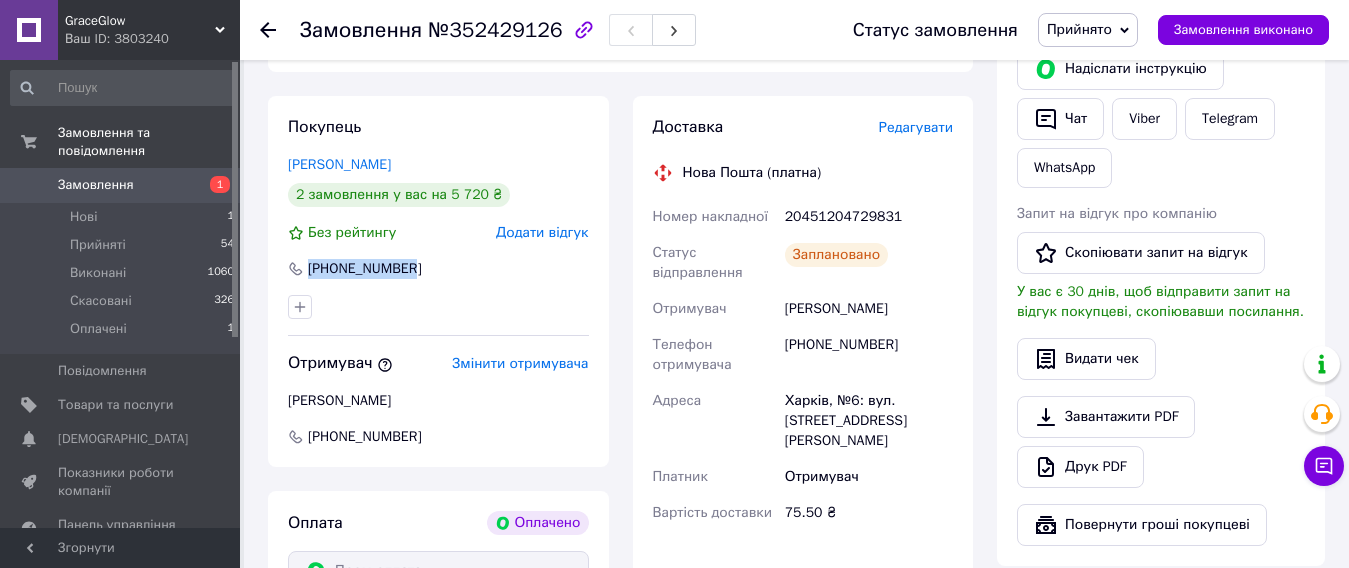 drag, startPoint x: 416, startPoint y: 229, endPoint x: 305, endPoint y: 225, distance: 111.07205 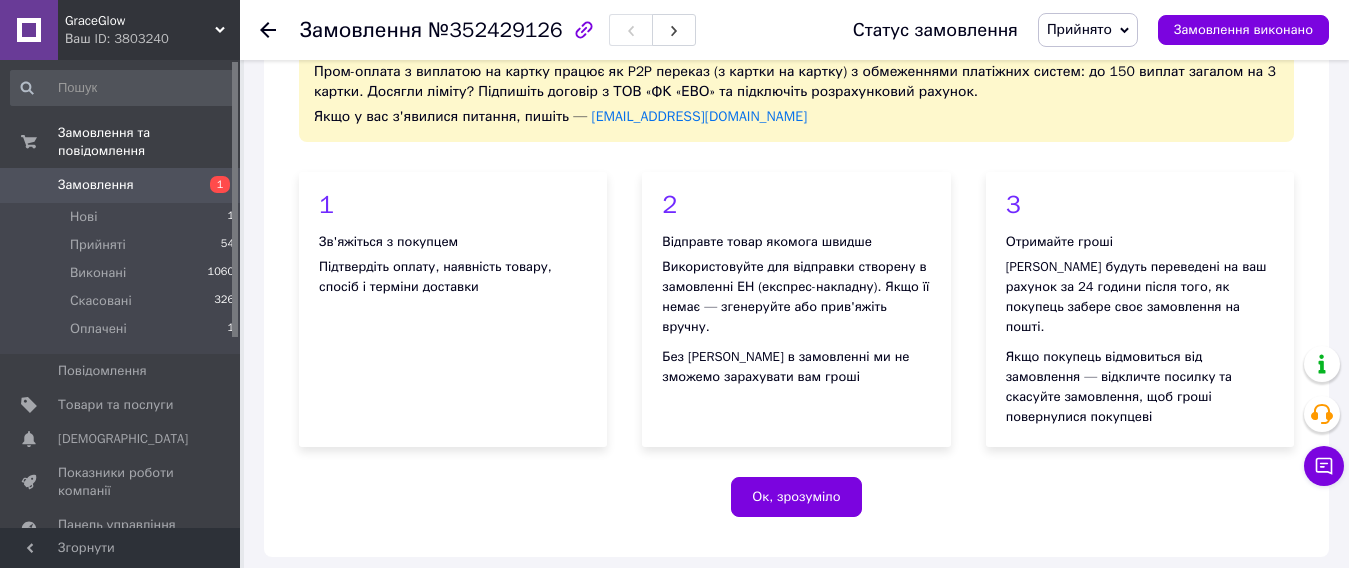 scroll, scrollTop: 0, scrollLeft: 0, axis: both 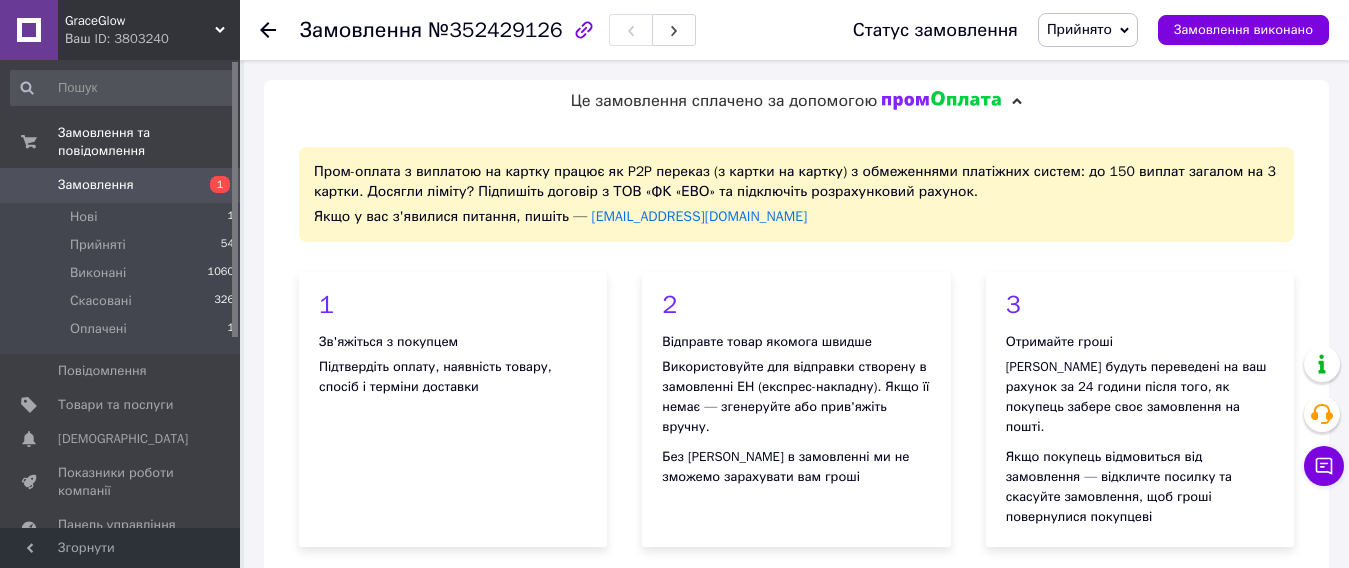 click on "Замовлення" at bounding box center [121, 185] 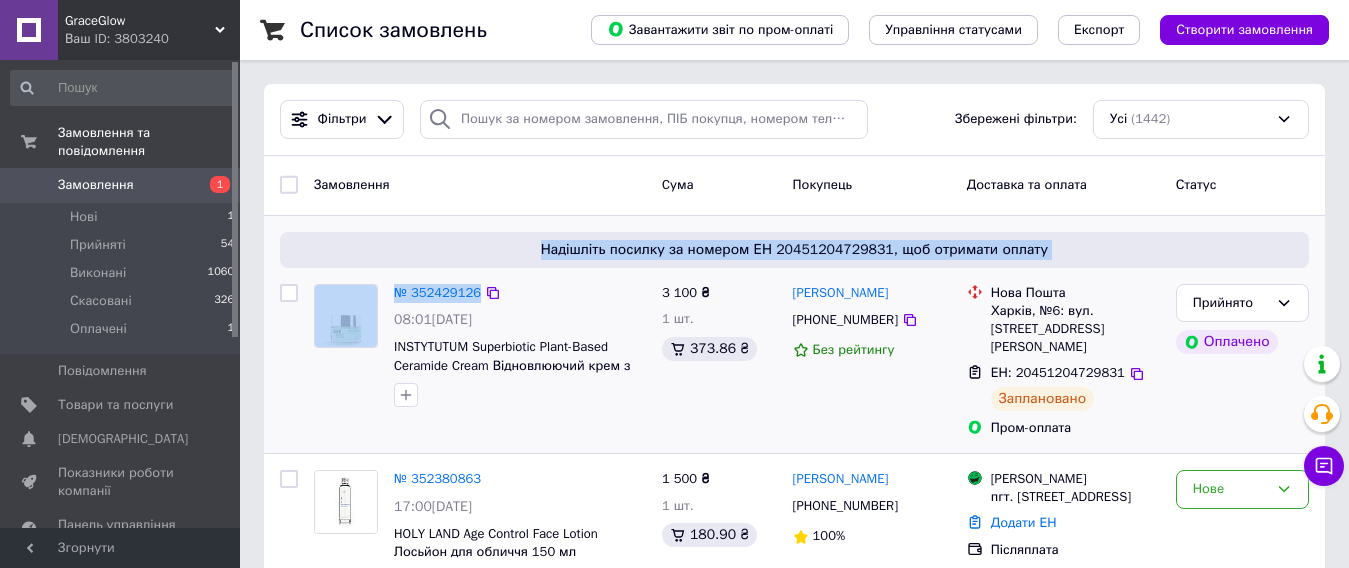 drag, startPoint x: 515, startPoint y: 268, endPoint x: 447, endPoint y: 262, distance: 68.26419 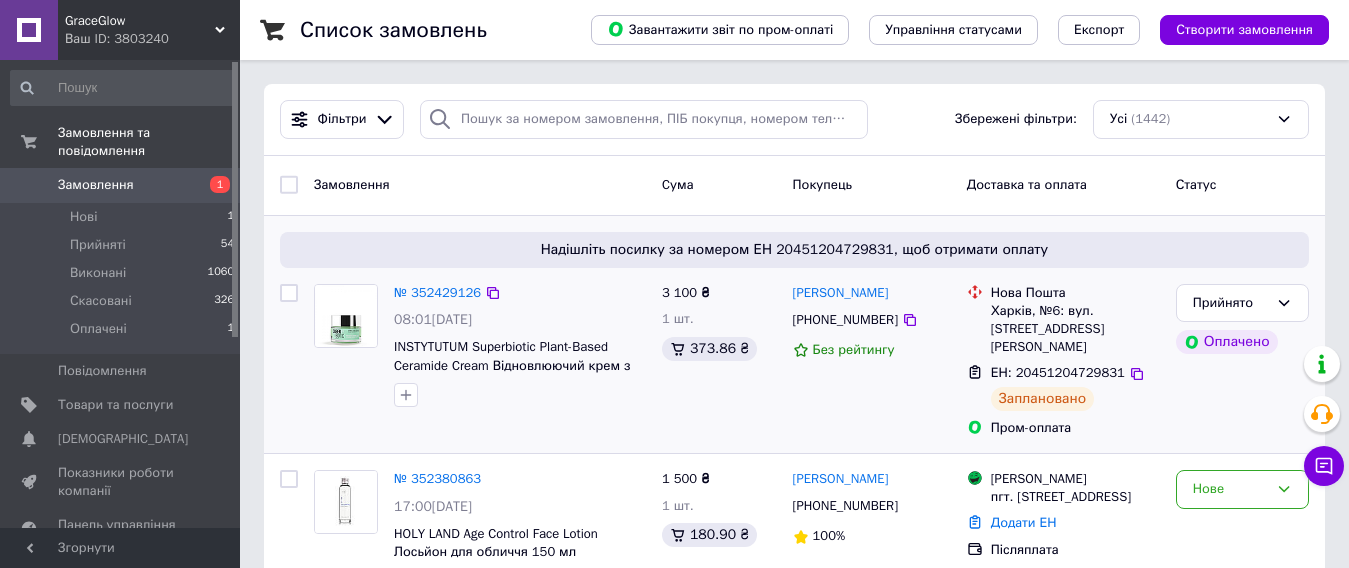 click on "08:01[DATE]" at bounding box center (520, 320) 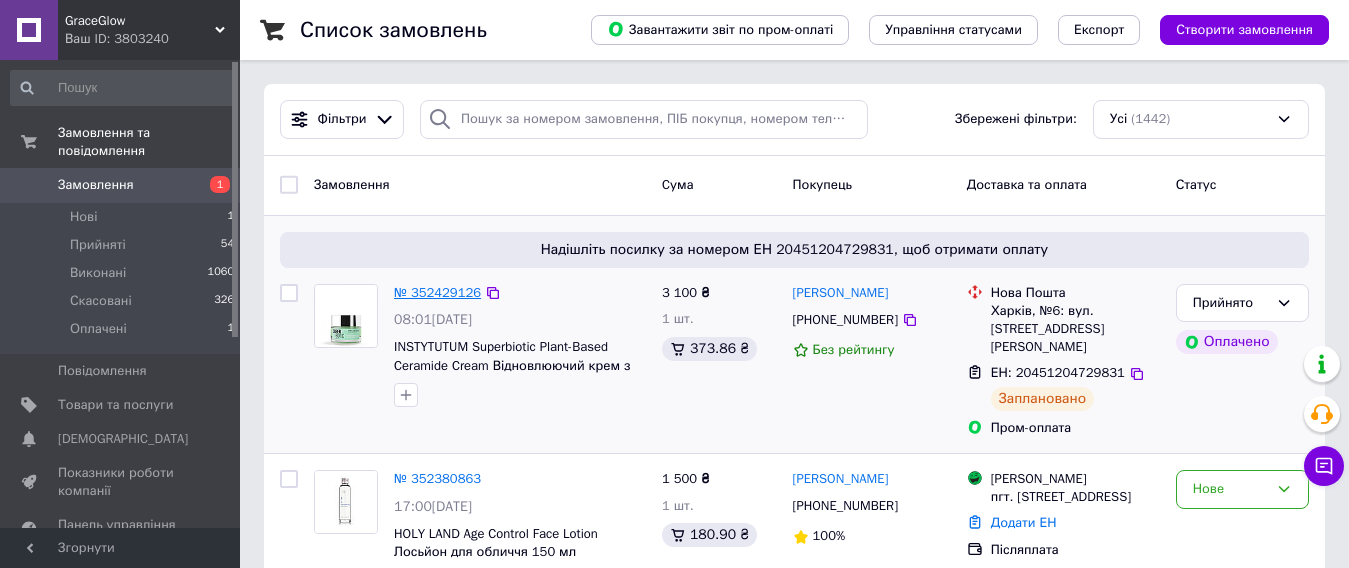 drag, startPoint x: 440, startPoint y: 319, endPoint x: 414, endPoint y: 295, distance: 35.383614 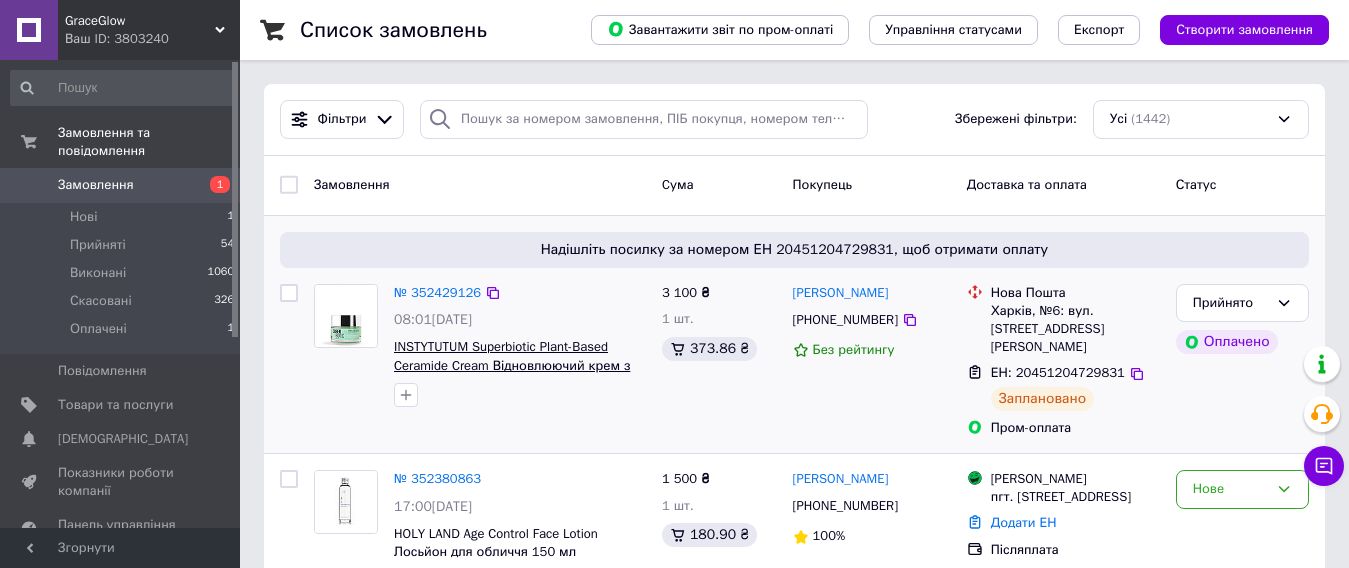 copy on "352429126 08:01[DATE]" 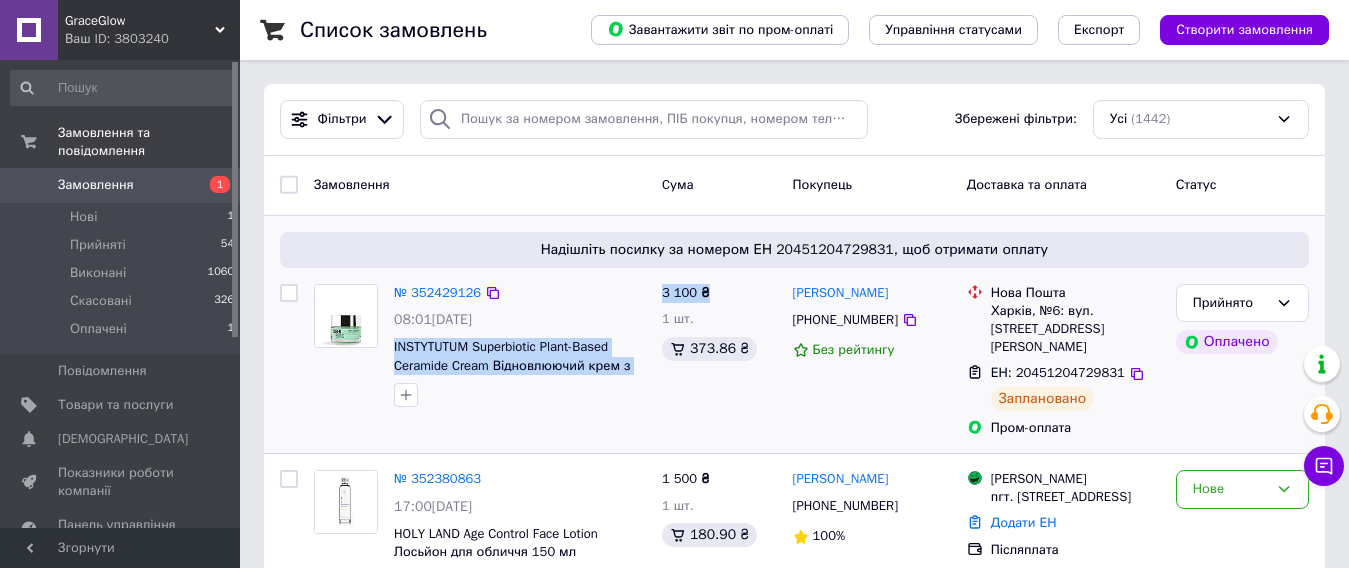 drag, startPoint x: 693, startPoint y: 289, endPoint x: 390, endPoint y: 348, distance: 308.6908 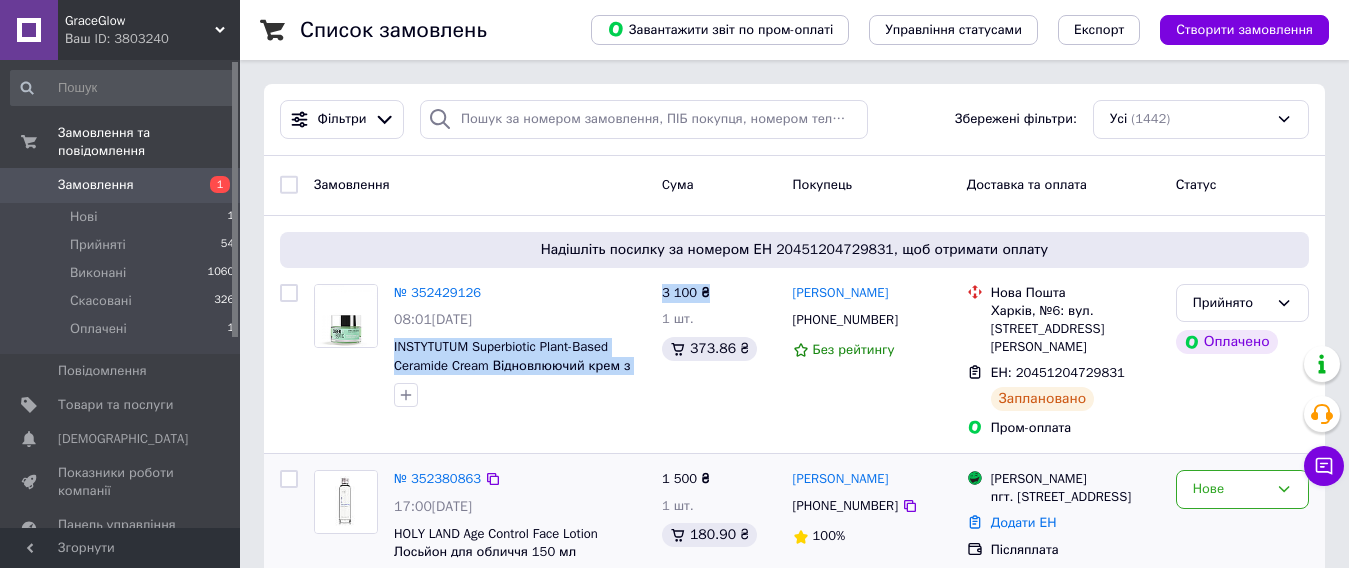 copy on "INSTYTUTUM Superbiotic Plant-Based Ceramide Cream Відновлюючий крем з керамідами і комплексом пре- та пробіотиків 50 мл 3 100 ₴" 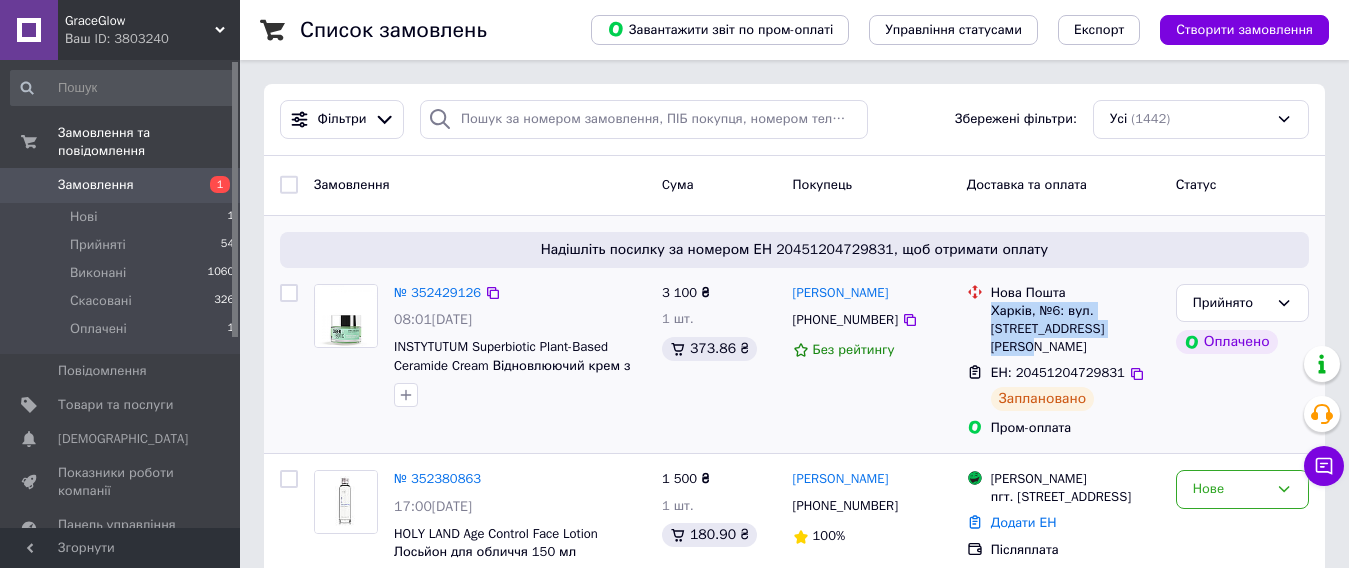 drag, startPoint x: 1061, startPoint y: 330, endPoint x: 986, endPoint y: 314, distance: 76.687675 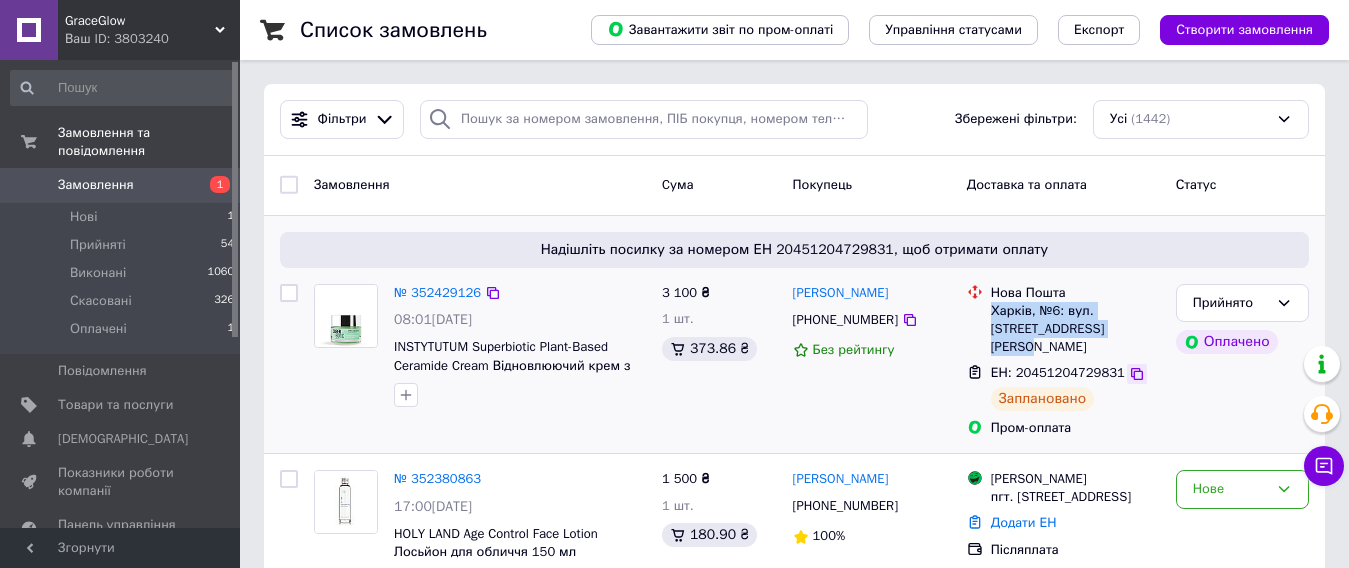 click 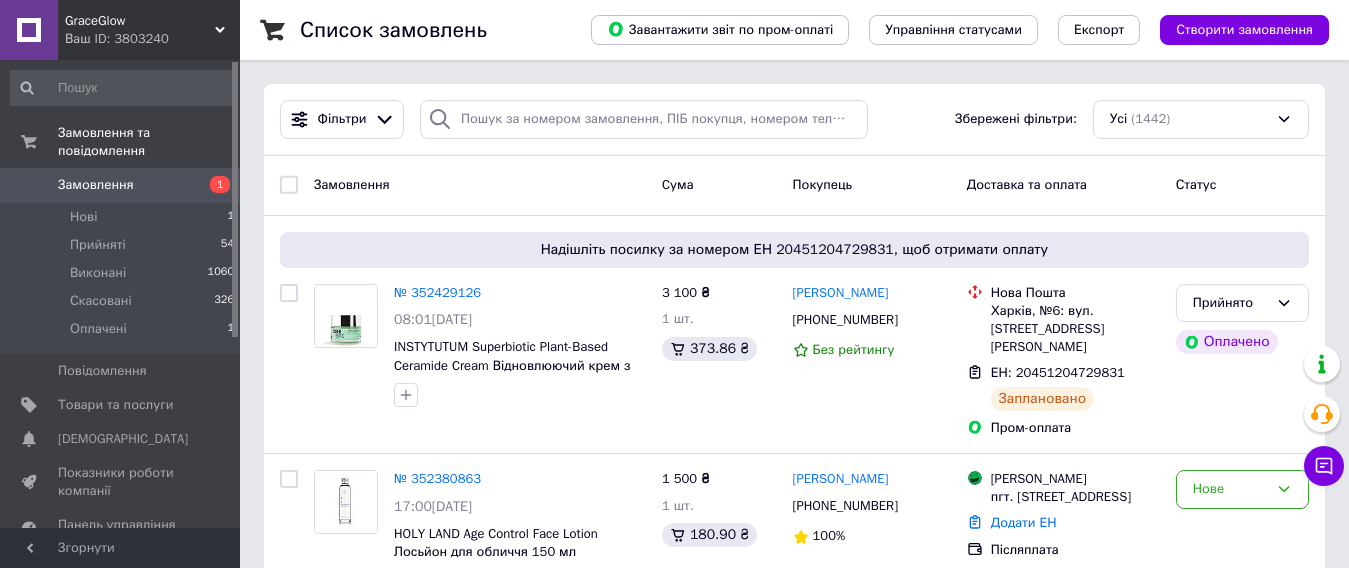 click on "Замовлення" at bounding box center [96, 185] 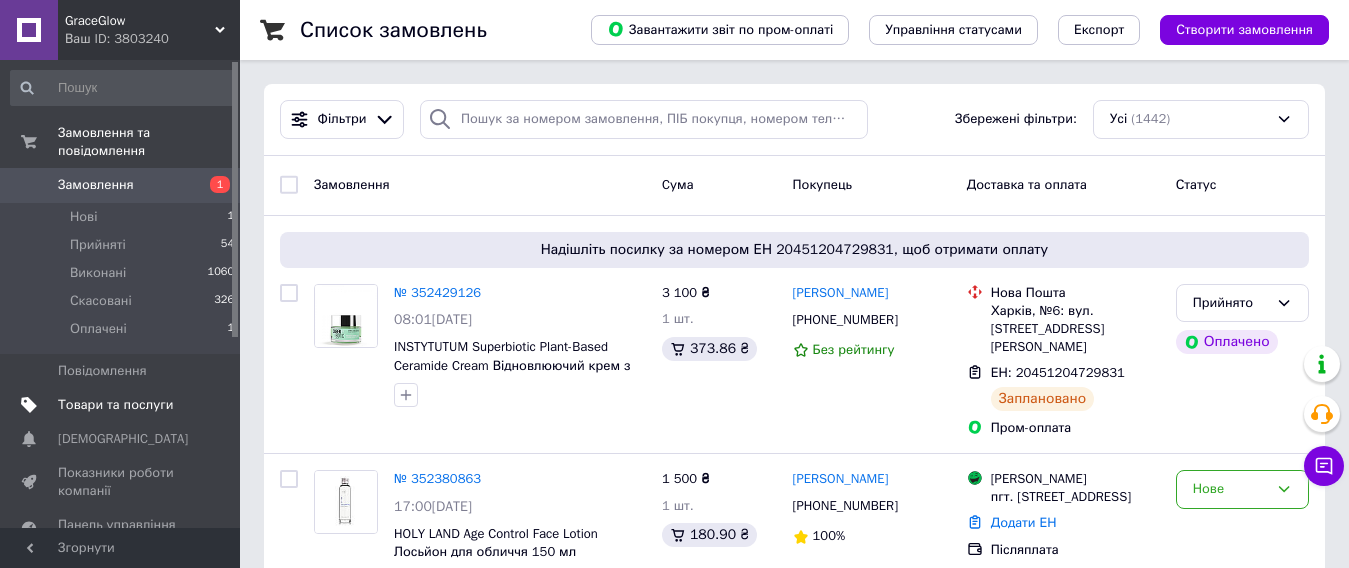 click on "Товари та послуги" at bounding box center [115, 405] 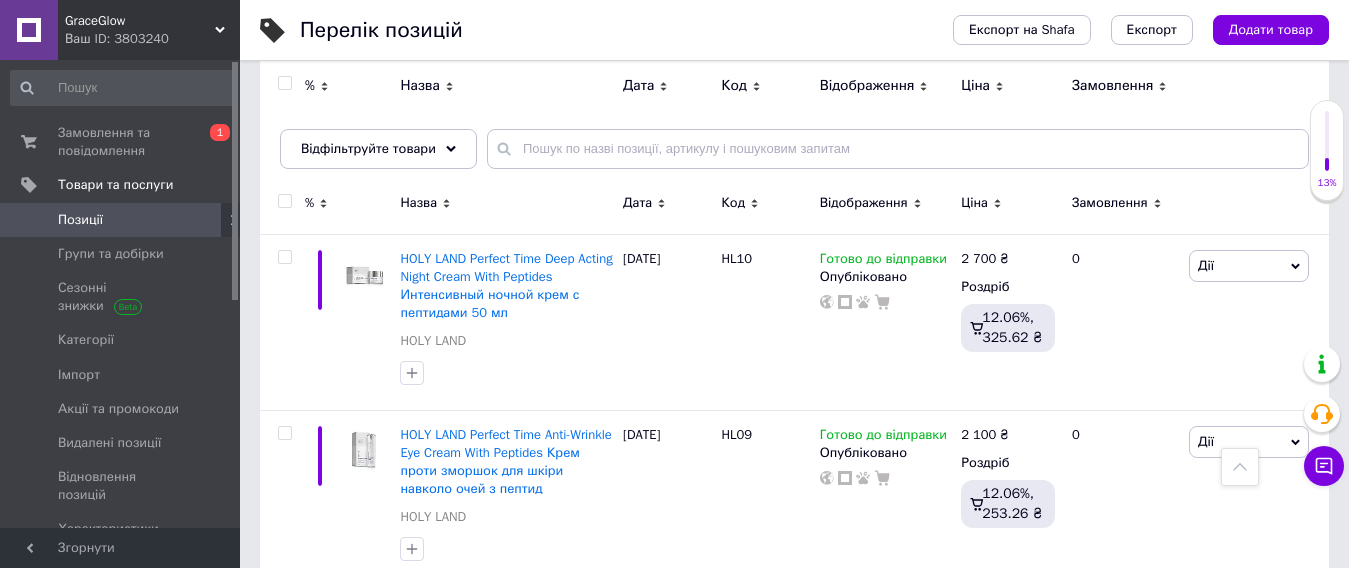 scroll, scrollTop: 0, scrollLeft: 0, axis: both 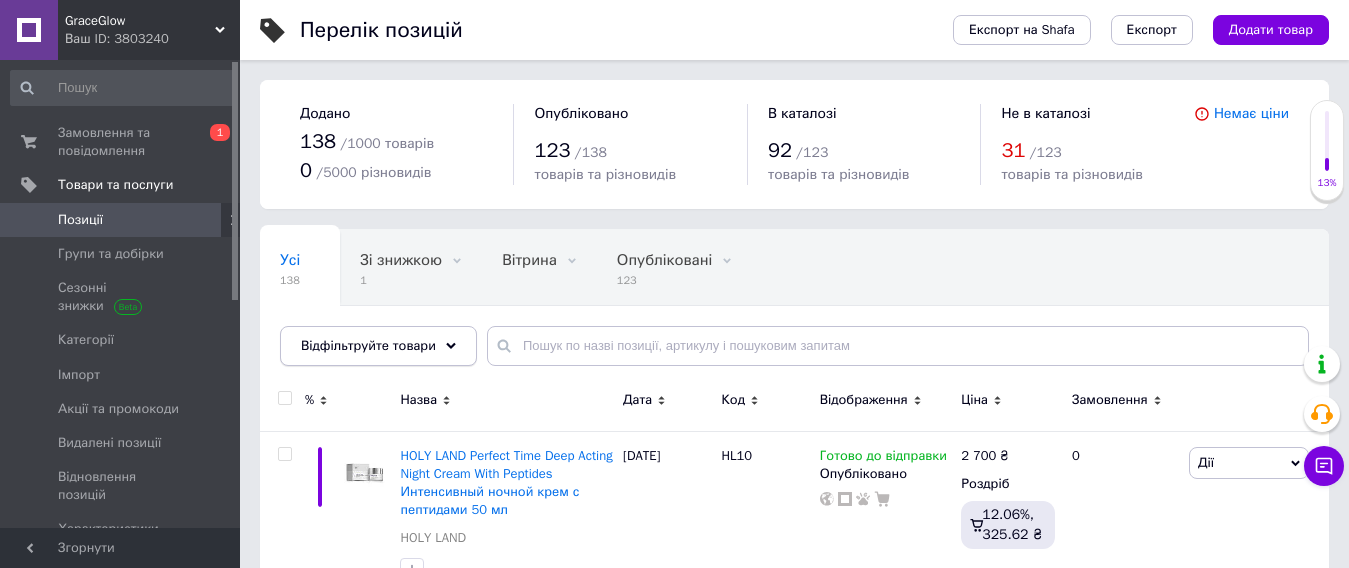 click on "Відфільтруйте товари" at bounding box center [378, 346] 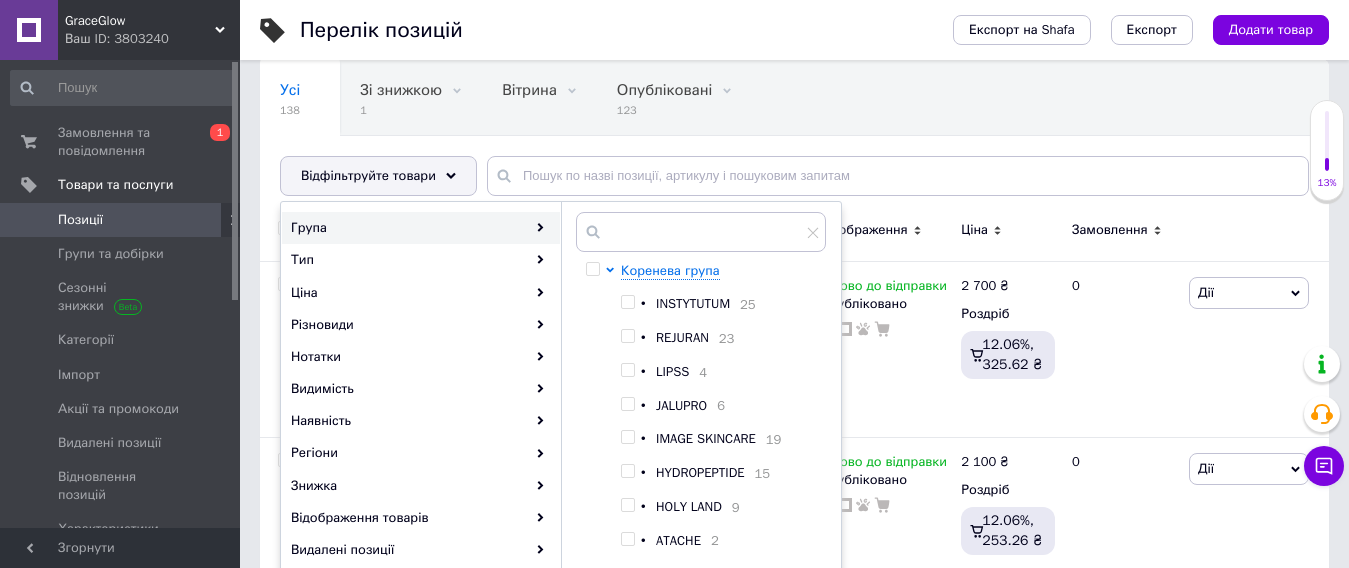 scroll, scrollTop: 200, scrollLeft: 0, axis: vertical 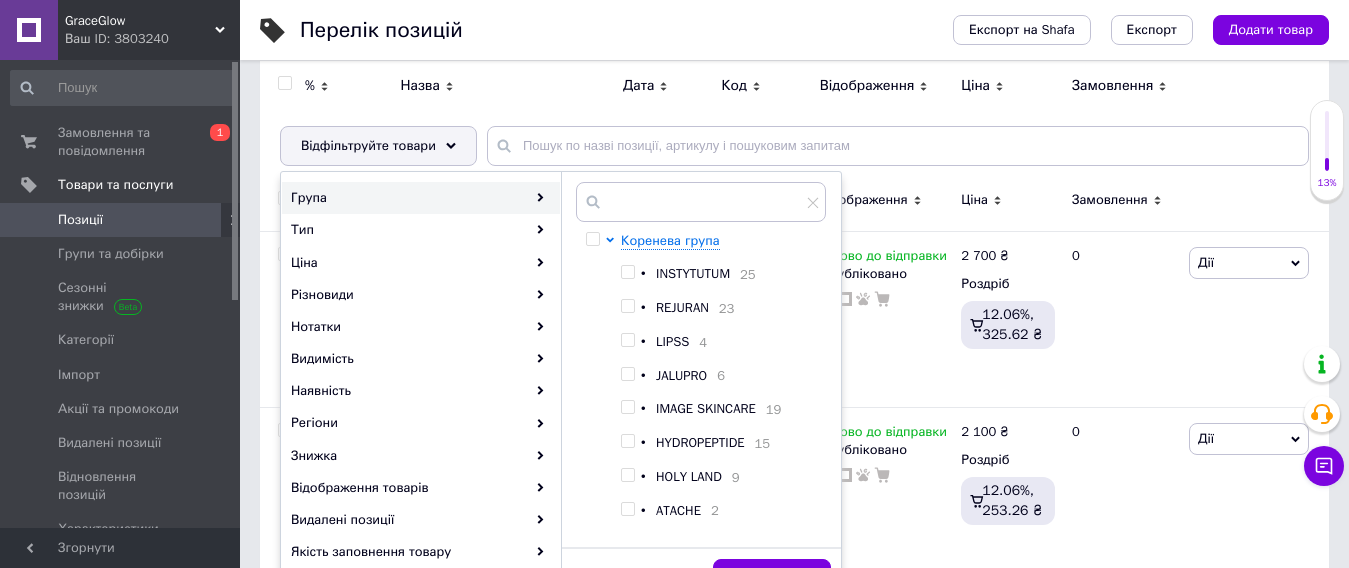 click at bounding box center (627, 475) 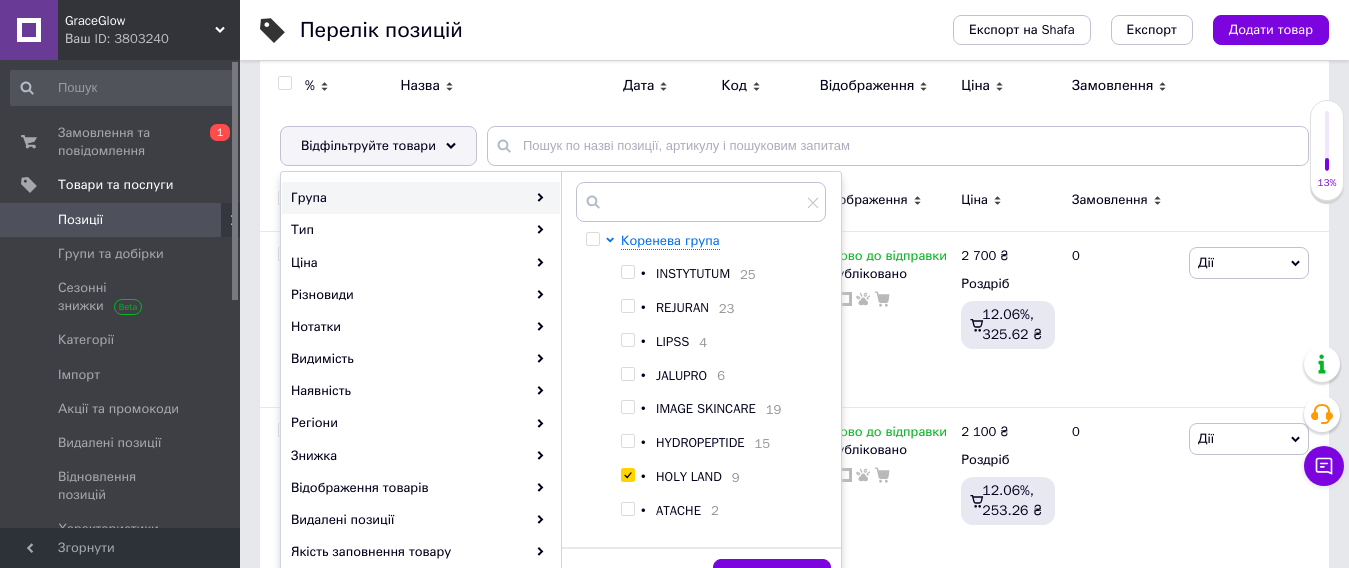 checkbox on "true" 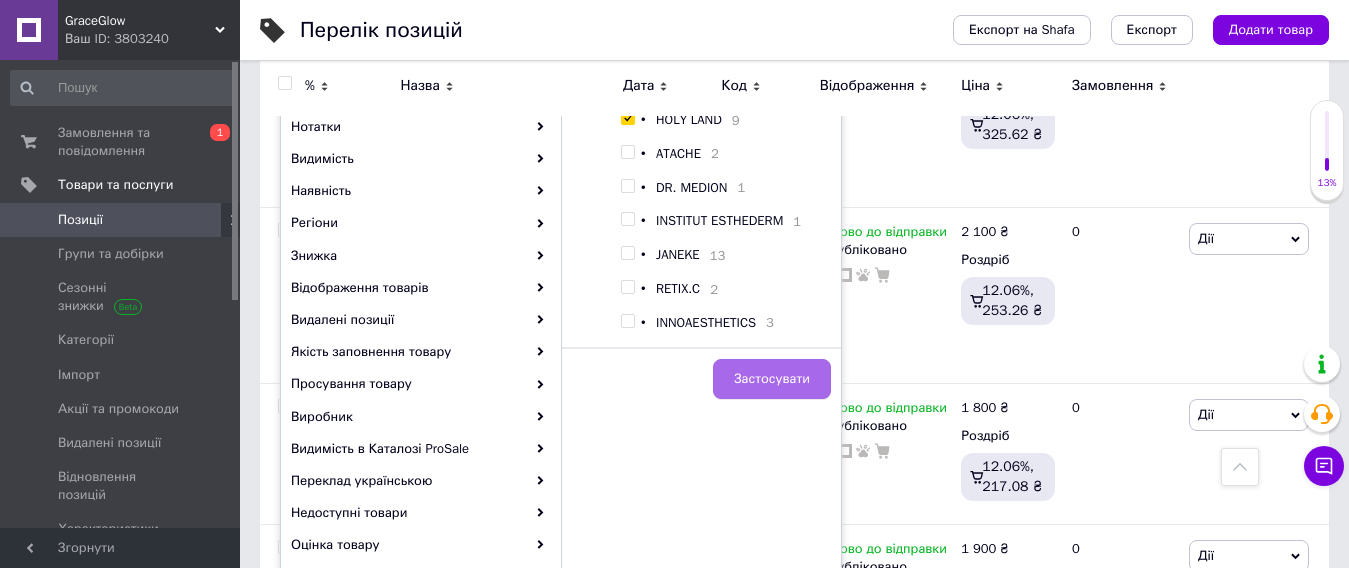 click on "Застосувати" at bounding box center [772, 379] 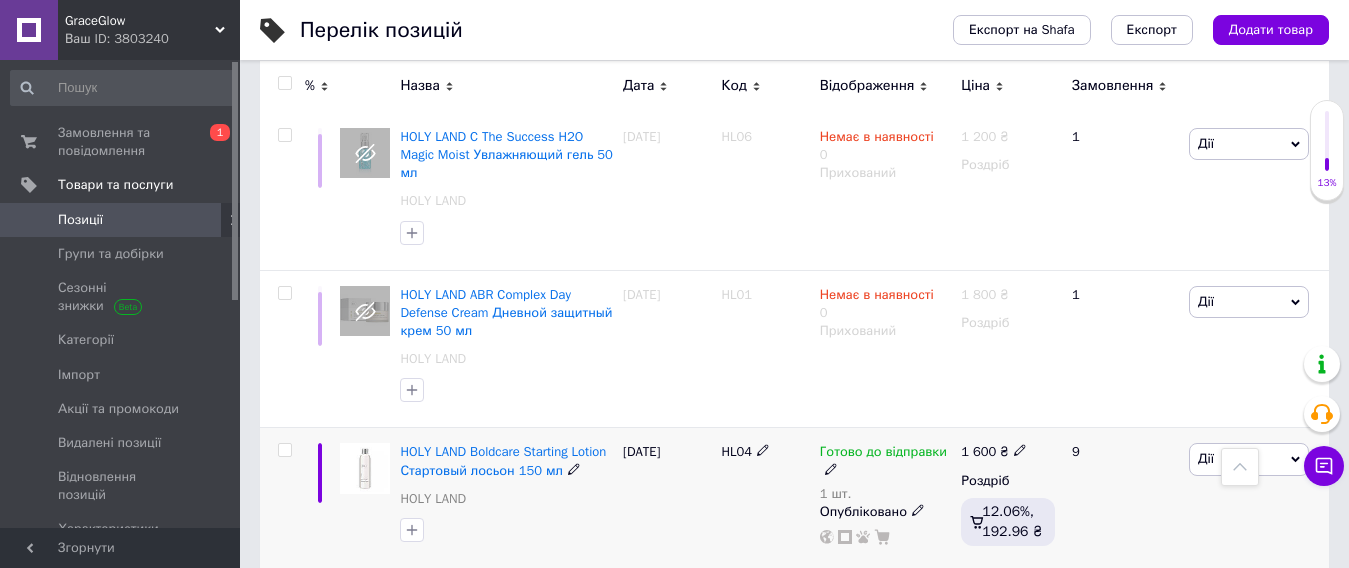 scroll, scrollTop: 235, scrollLeft: 0, axis: vertical 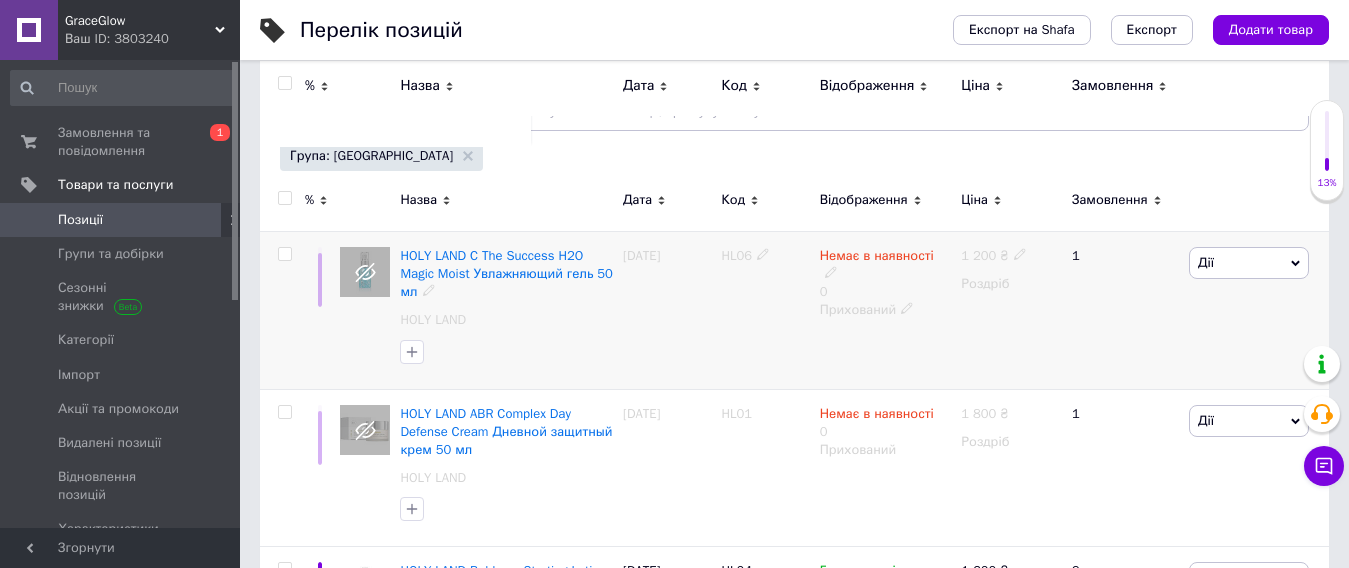 click at bounding box center [284, 254] 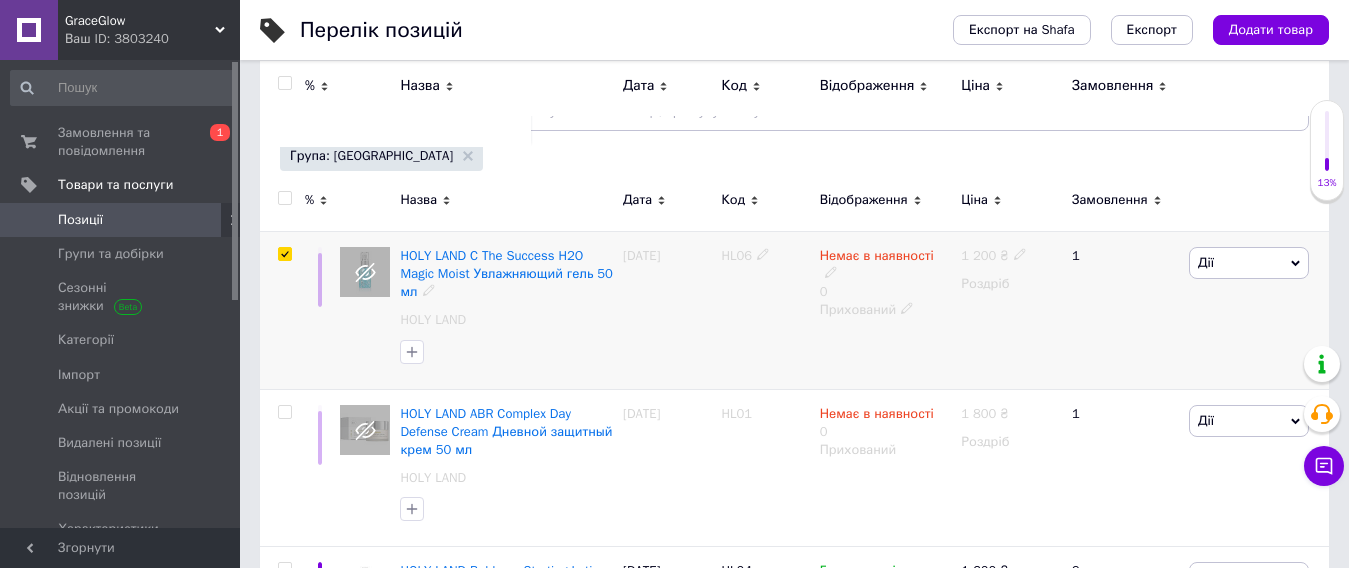 checkbox on "true" 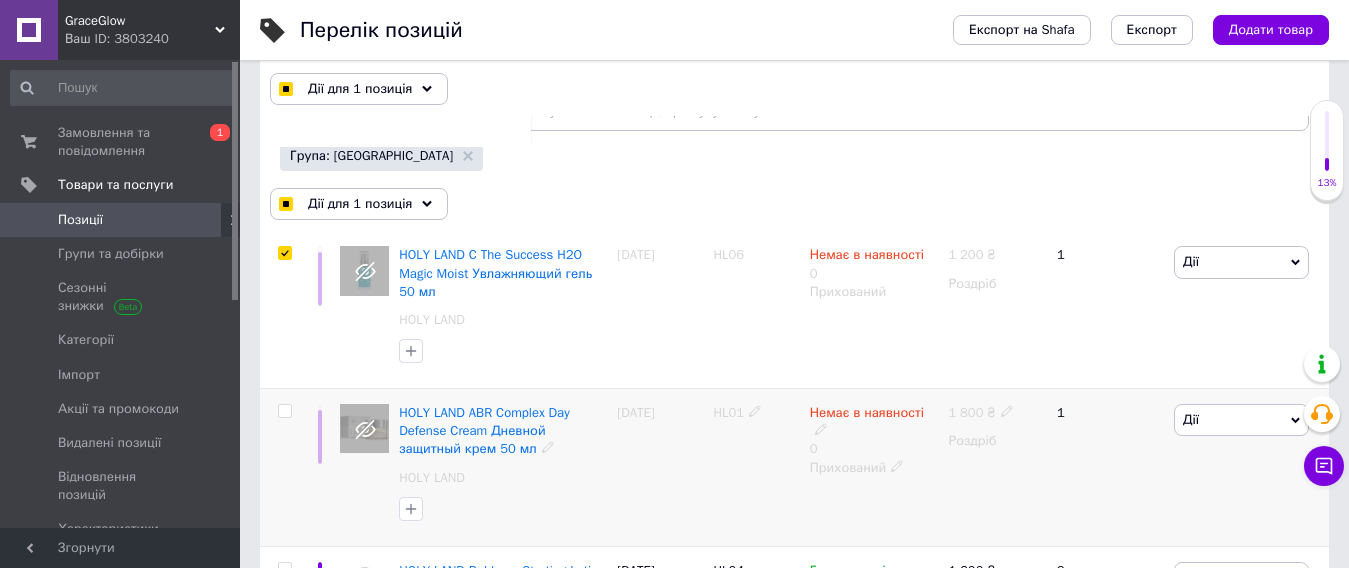 click at bounding box center [284, 411] 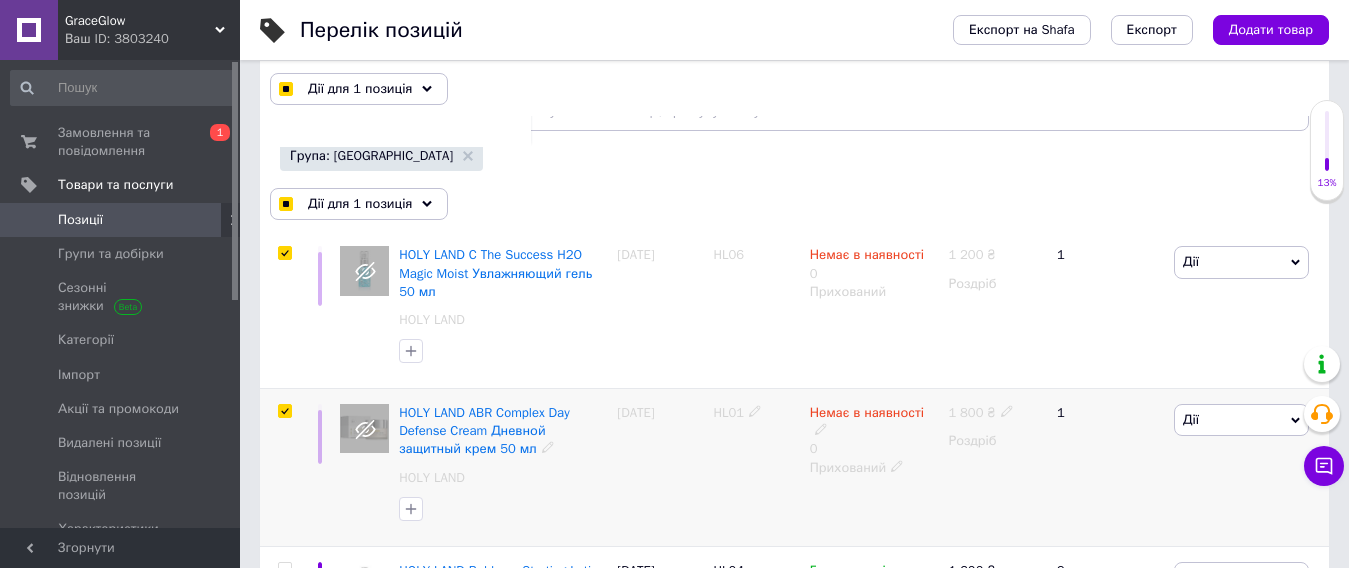 checkbox on "true" 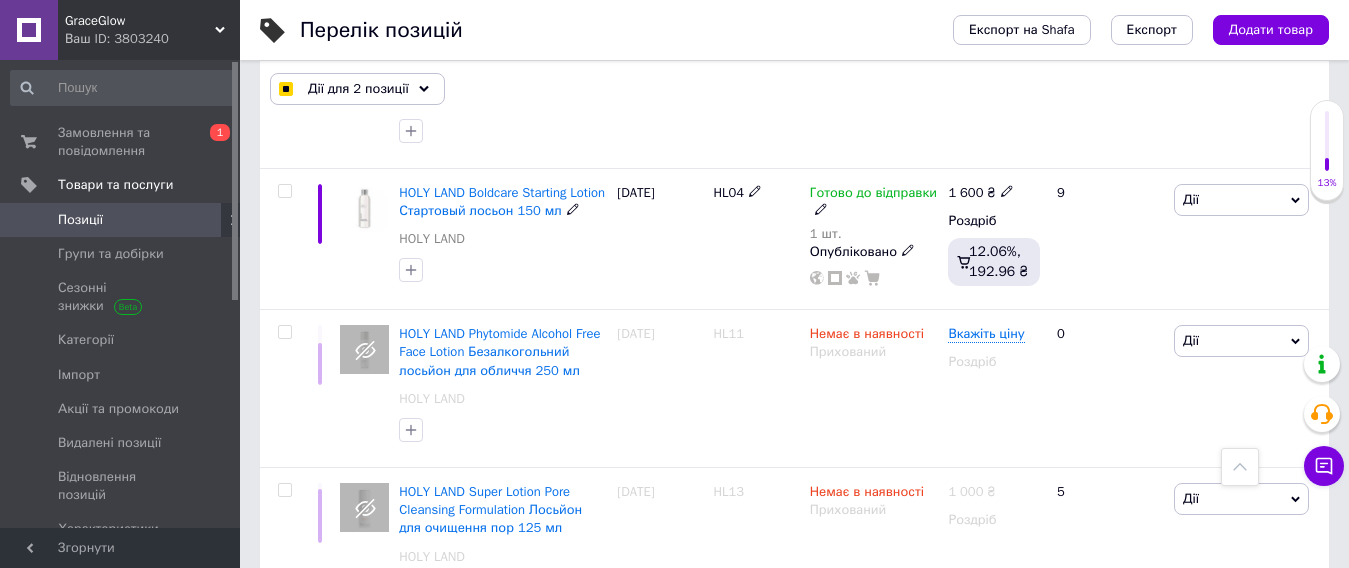 scroll, scrollTop: 735, scrollLeft: 0, axis: vertical 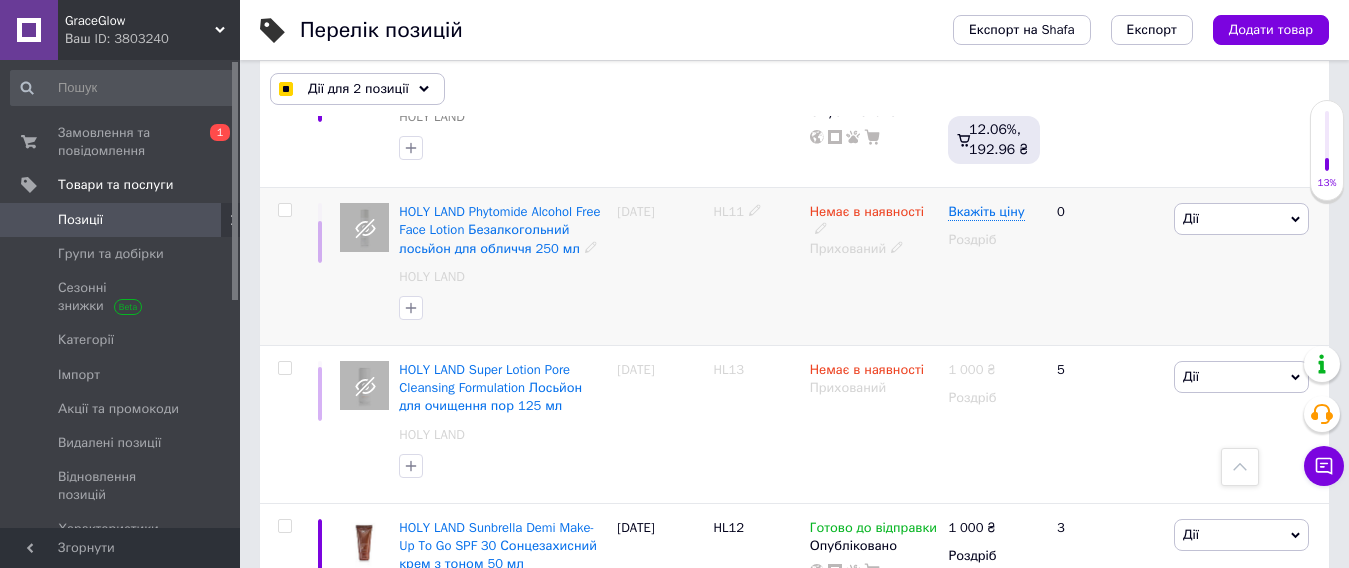click at bounding box center [284, 210] 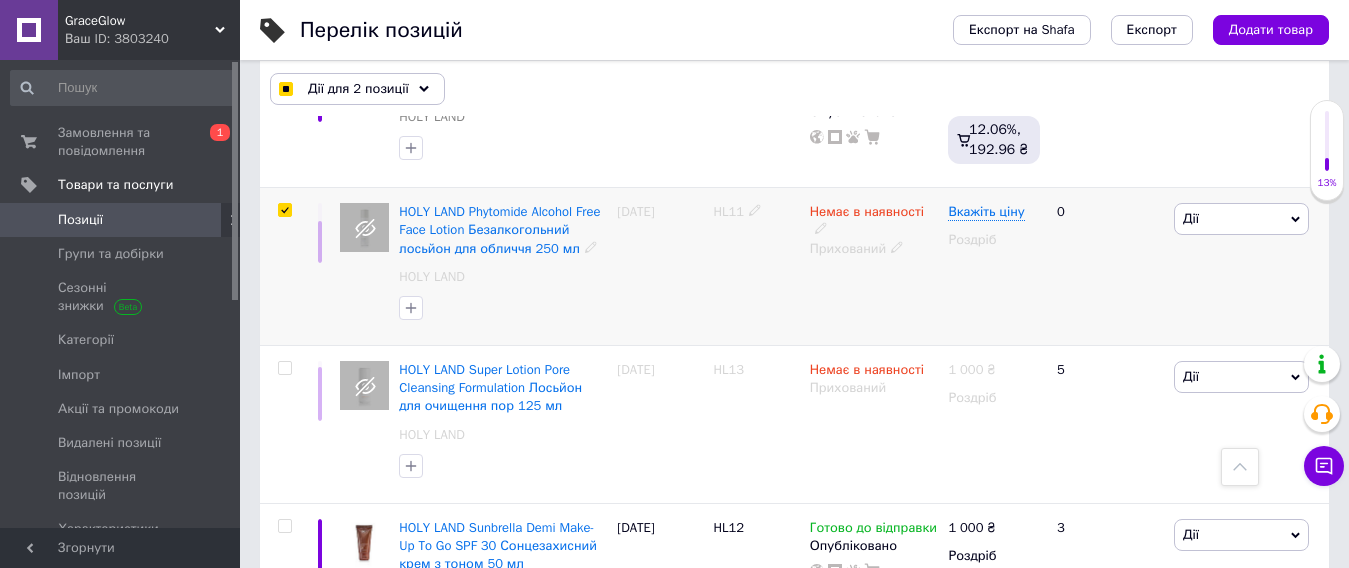 checkbox on "true" 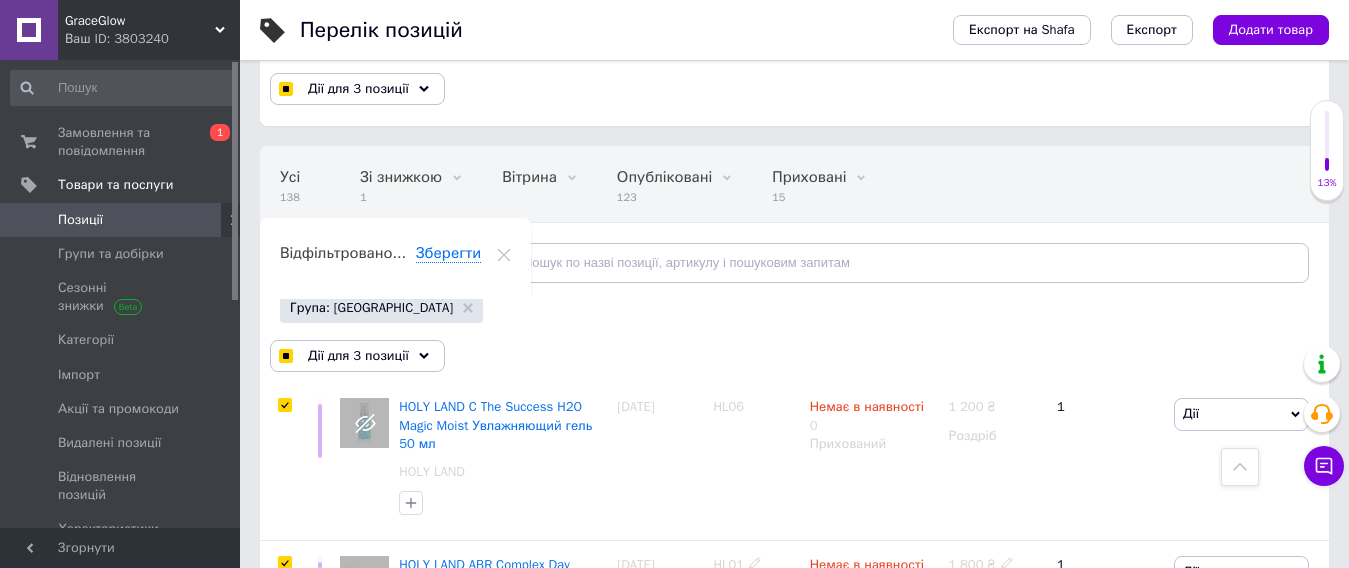 scroll, scrollTop: 35, scrollLeft: 0, axis: vertical 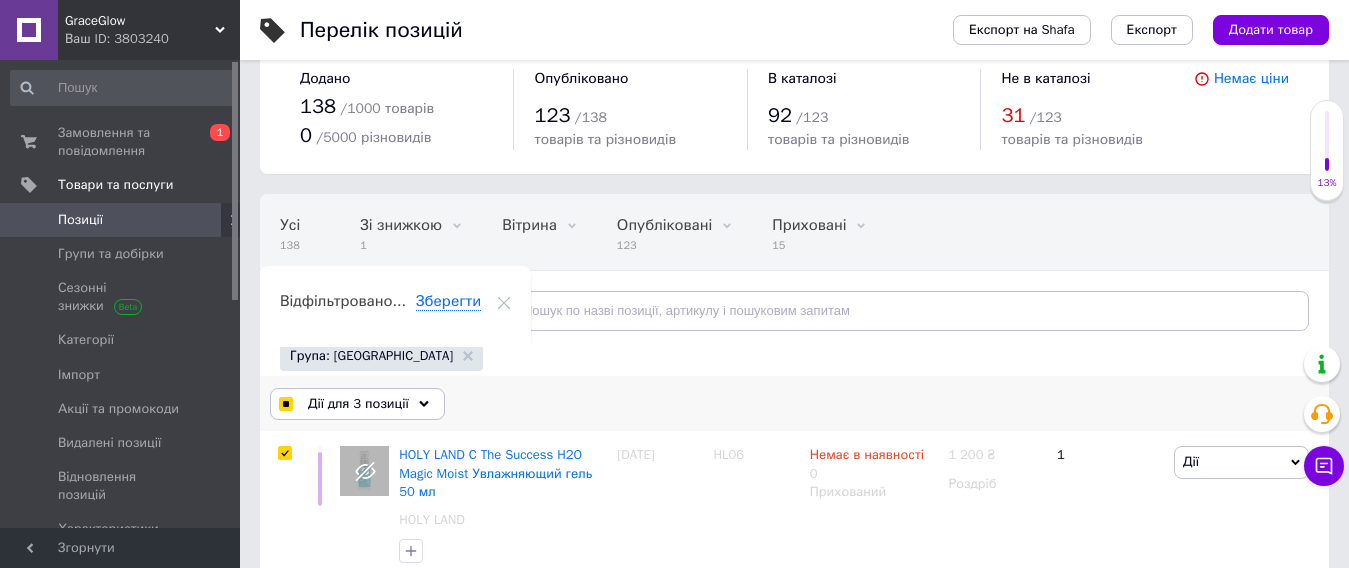 click at bounding box center [285, 404] 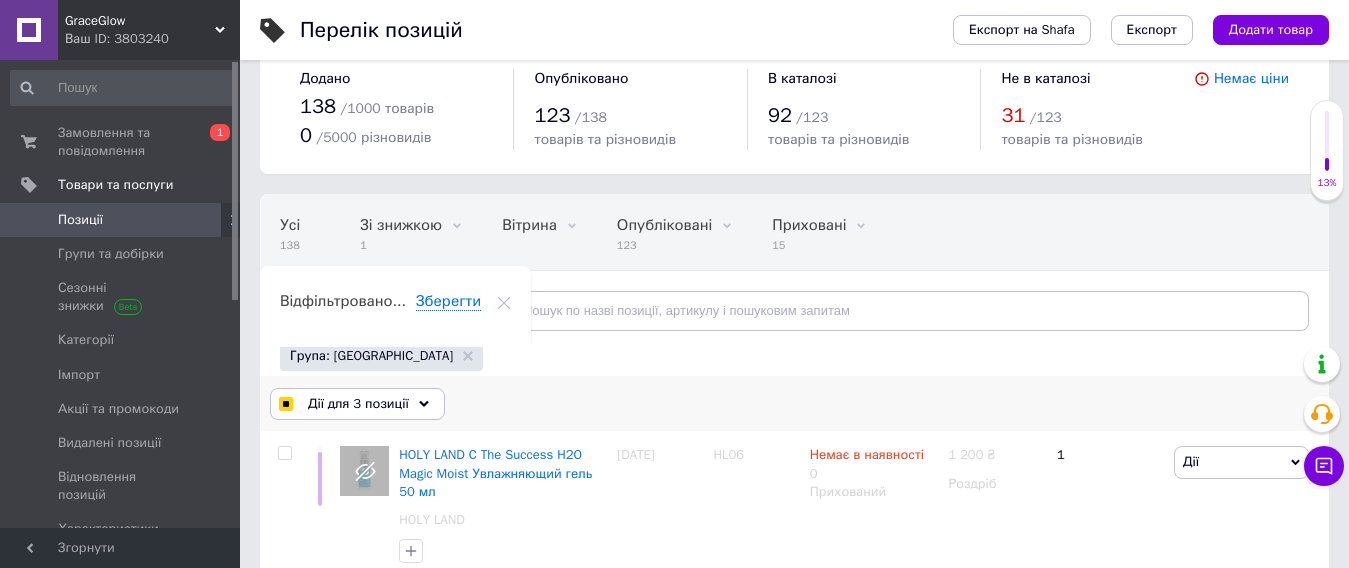 checkbox on "false" 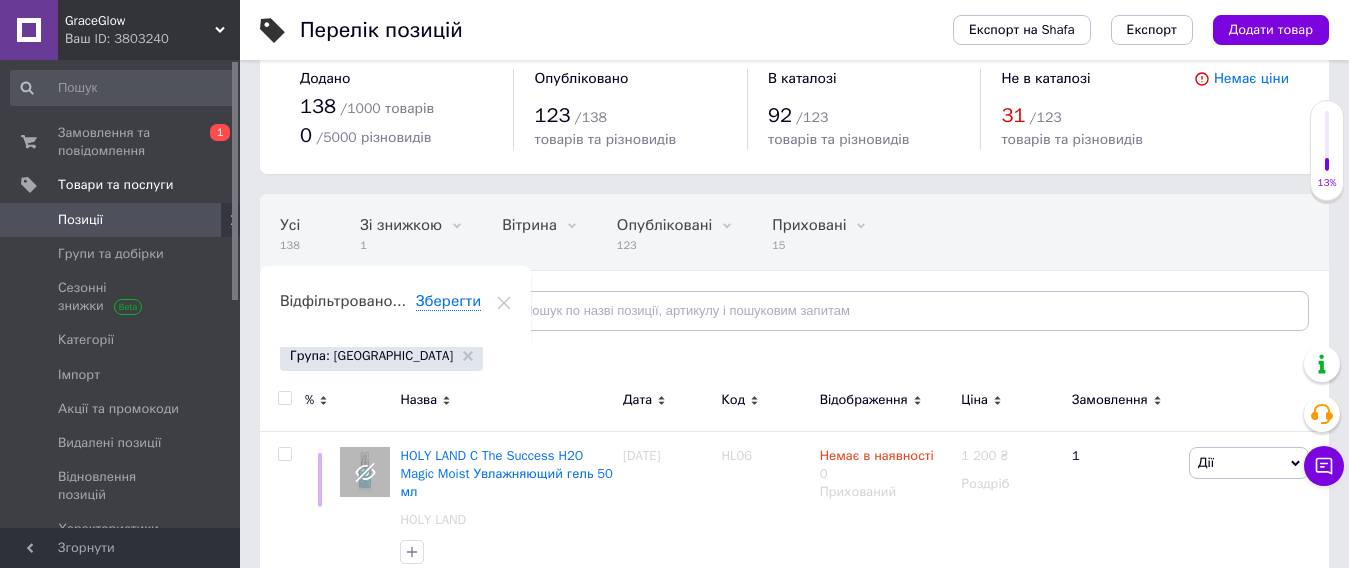 click on "Код" at bounding box center [733, 400] 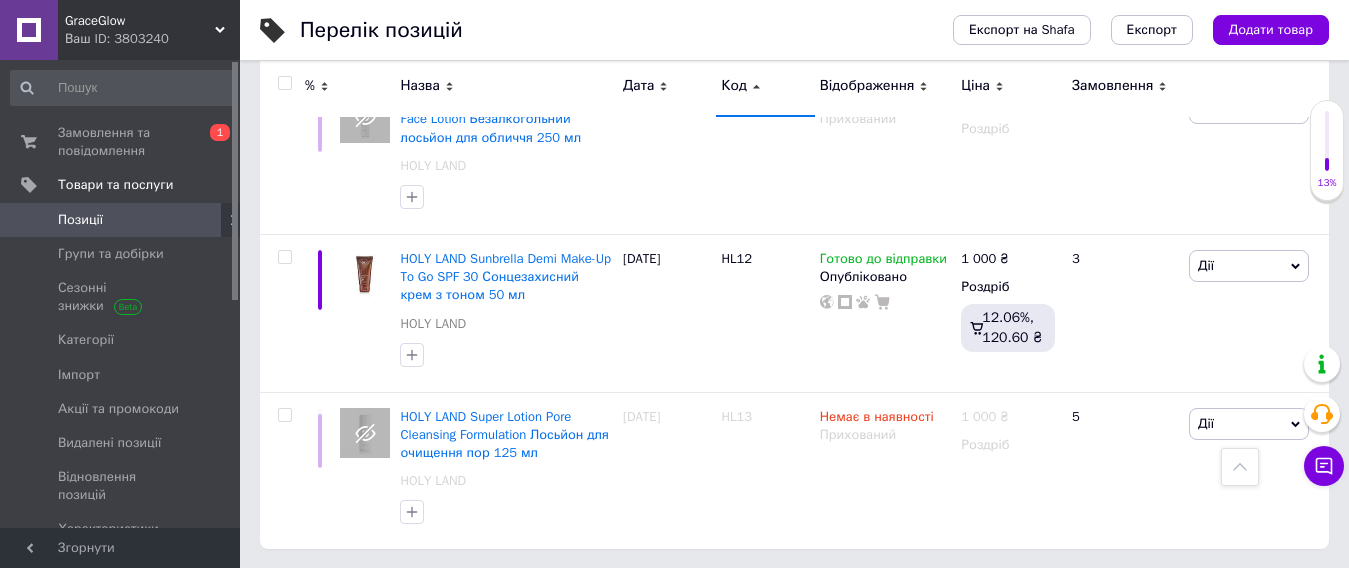 scroll, scrollTop: 1939, scrollLeft: 0, axis: vertical 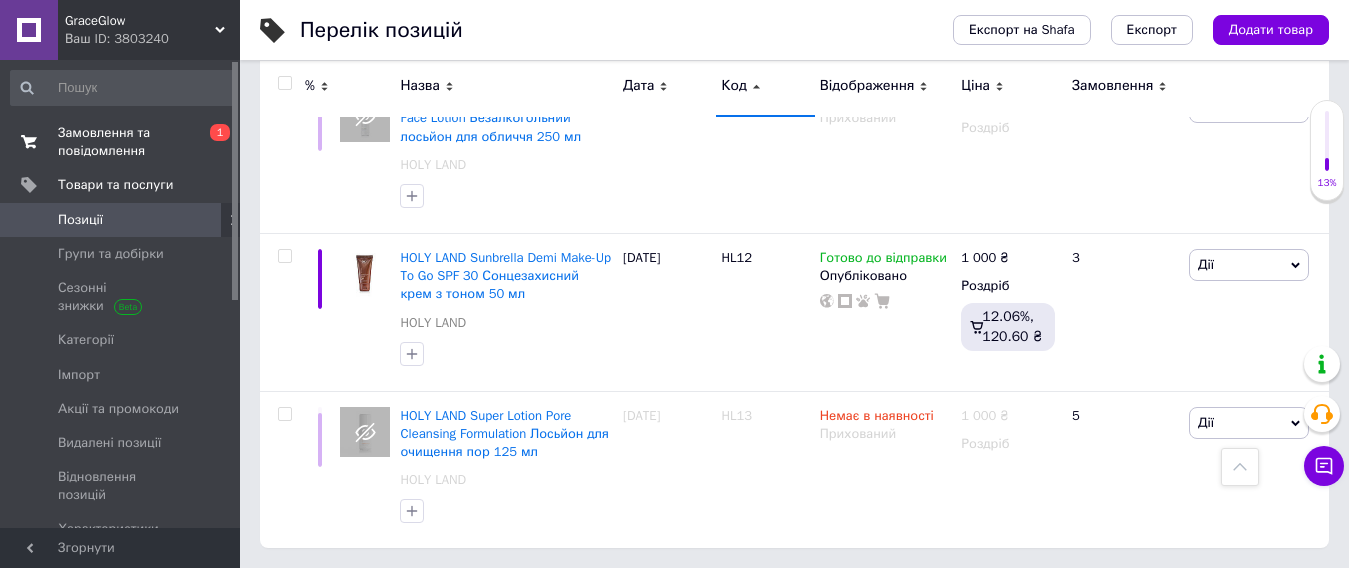 click on "Замовлення та повідомлення" at bounding box center [121, 142] 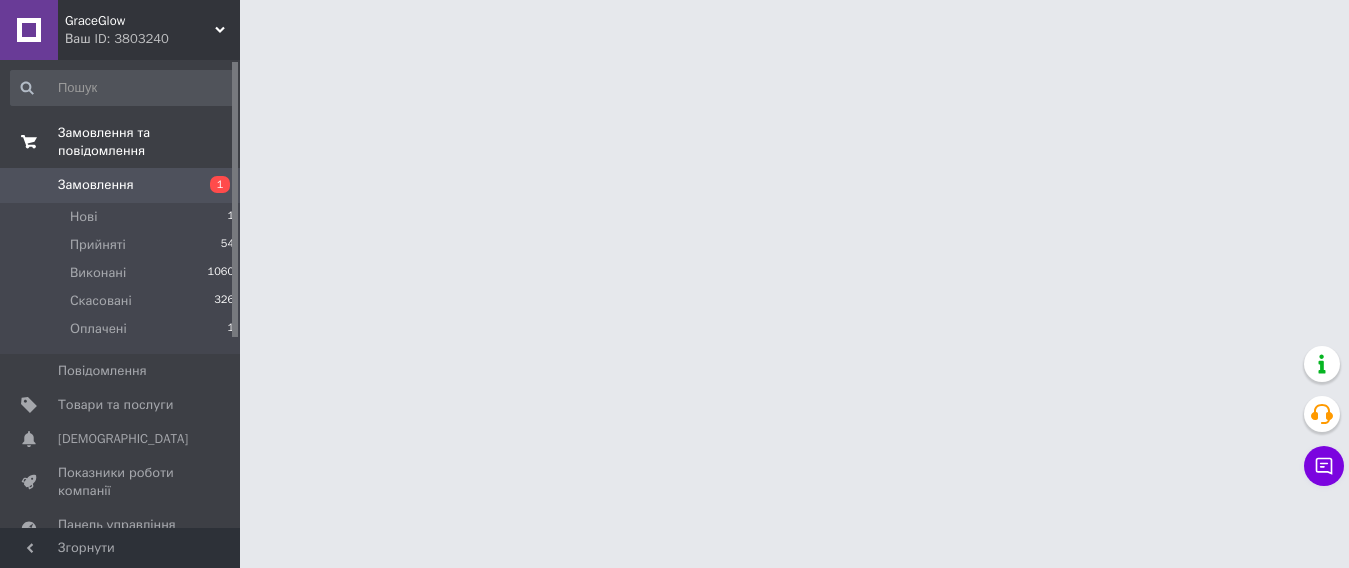 scroll, scrollTop: 0, scrollLeft: 0, axis: both 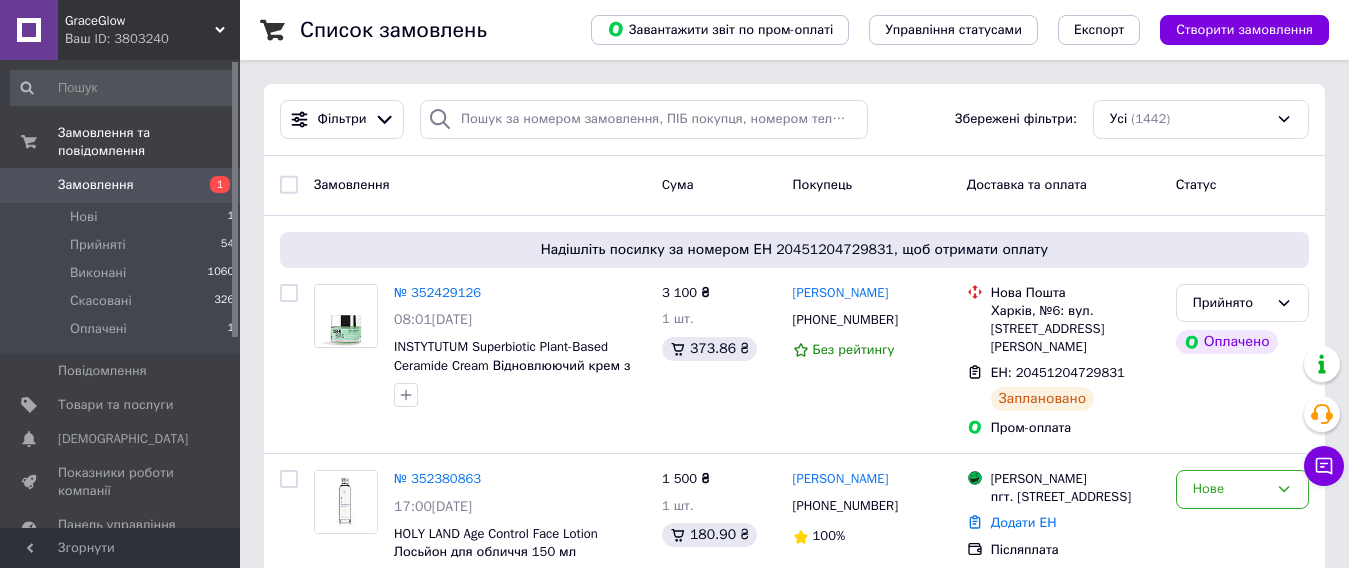 click on "Замовлення" at bounding box center (96, 185) 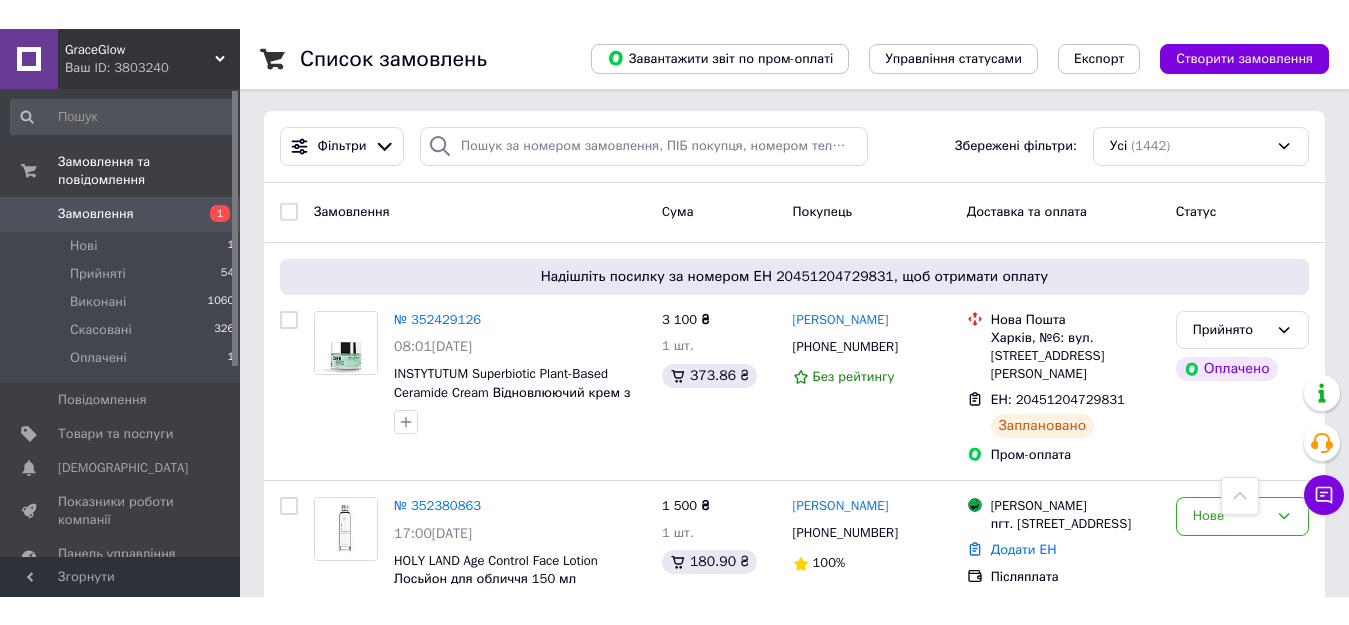 scroll, scrollTop: 0, scrollLeft: 0, axis: both 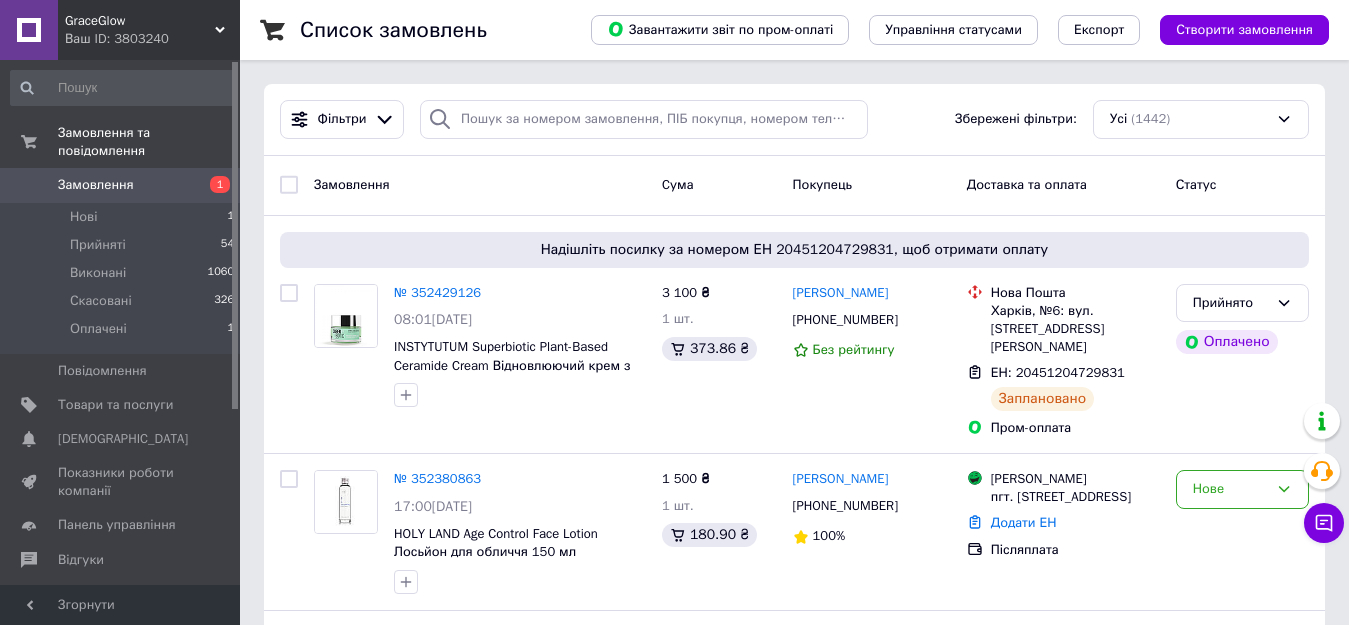 click on "Список замовлень   Завантажити звіт по пром-оплаті Управління статусами Експорт Створити замовлення Фільтри Збережені фільтри: Усі (1442) Замовлення Cума Покупець Доставка та оплата Статус Надішліть посилку за номером ЕН 20451204729831, щоб отримати оплату № 352429126 08:01[DATE] INSTYTUTUM Superbiotic Plant-Based Ceramide Cream Відновлюючий крем з керамідами і комплексом пре- та пробіотиків 50 мл 3 100 ₴ 1 шт. 373.86 ₴ [PERSON_NAME] [PHONE_NUMBER] Без рейтингу [GEOGRAPHIC_DATA], №6: вул. Академіка [PERSON_NAME], 120 ЕН: 20451204729831 Заплановано Пром-оплата Прийнято Оплачено № 352380863 17:00[DATE] 1 500 ₴ 1 шт. 180.90 ₴ [PHONE_NUMBER]" at bounding box center (794, 2095) 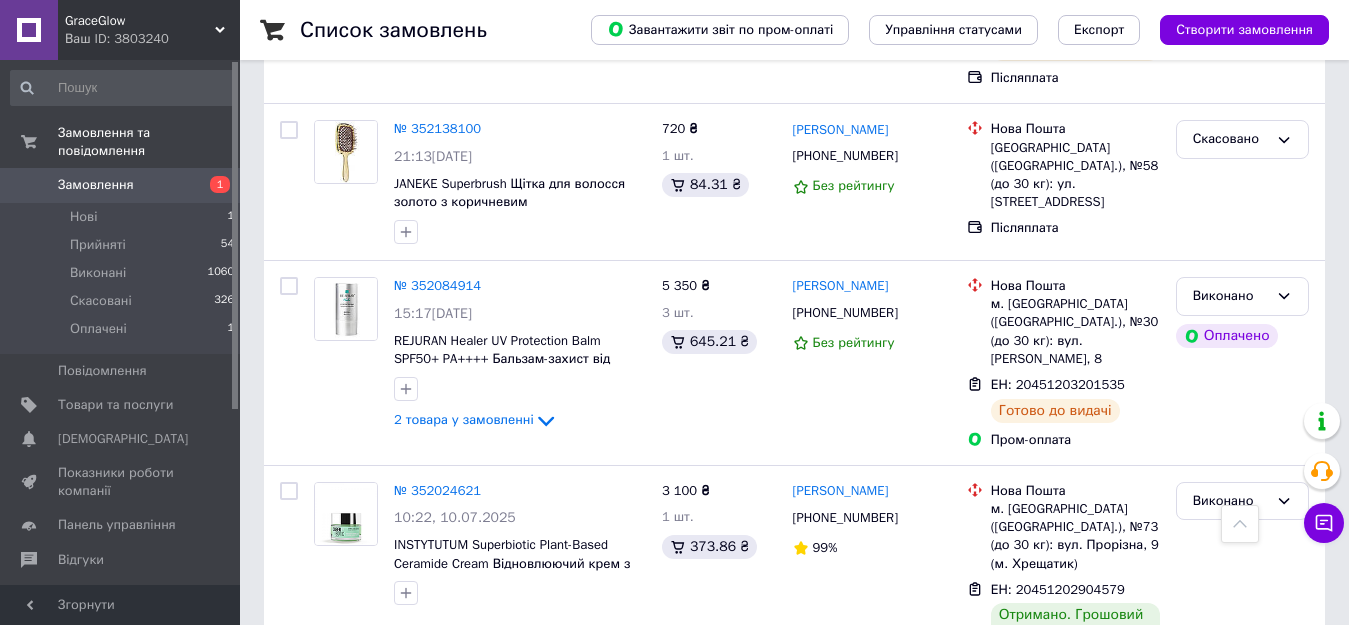 scroll, scrollTop: 700, scrollLeft: 0, axis: vertical 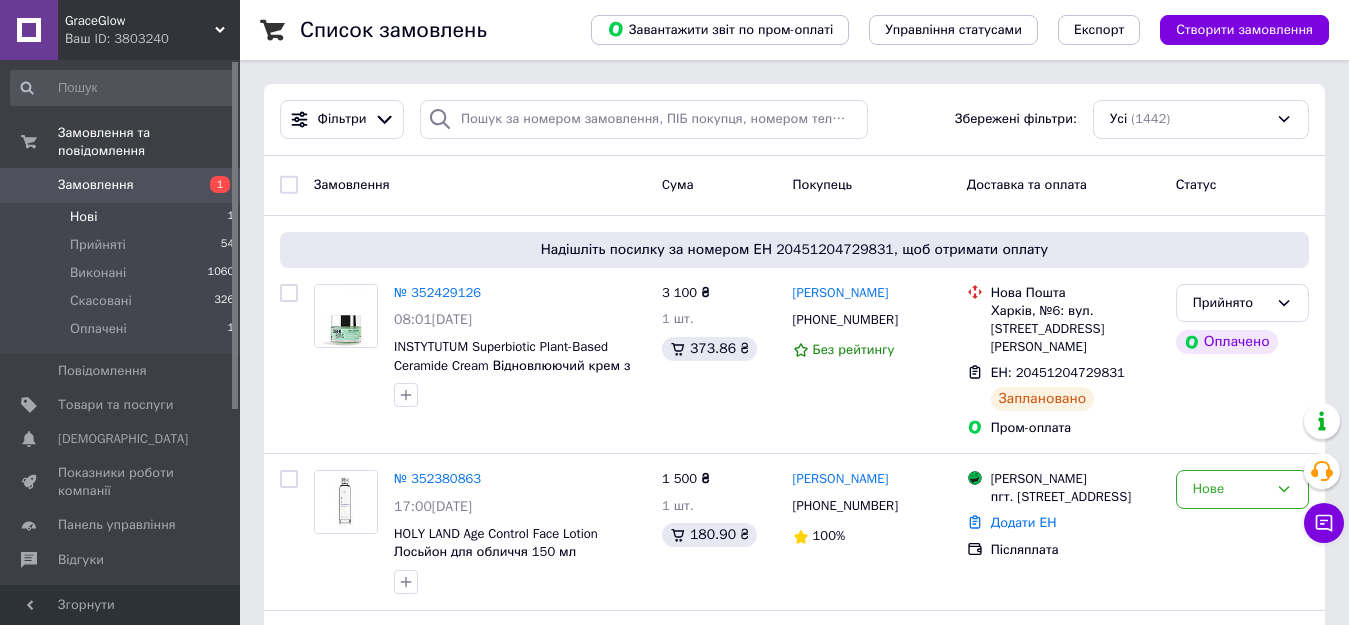 click on "Нові" at bounding box center (83, 217) 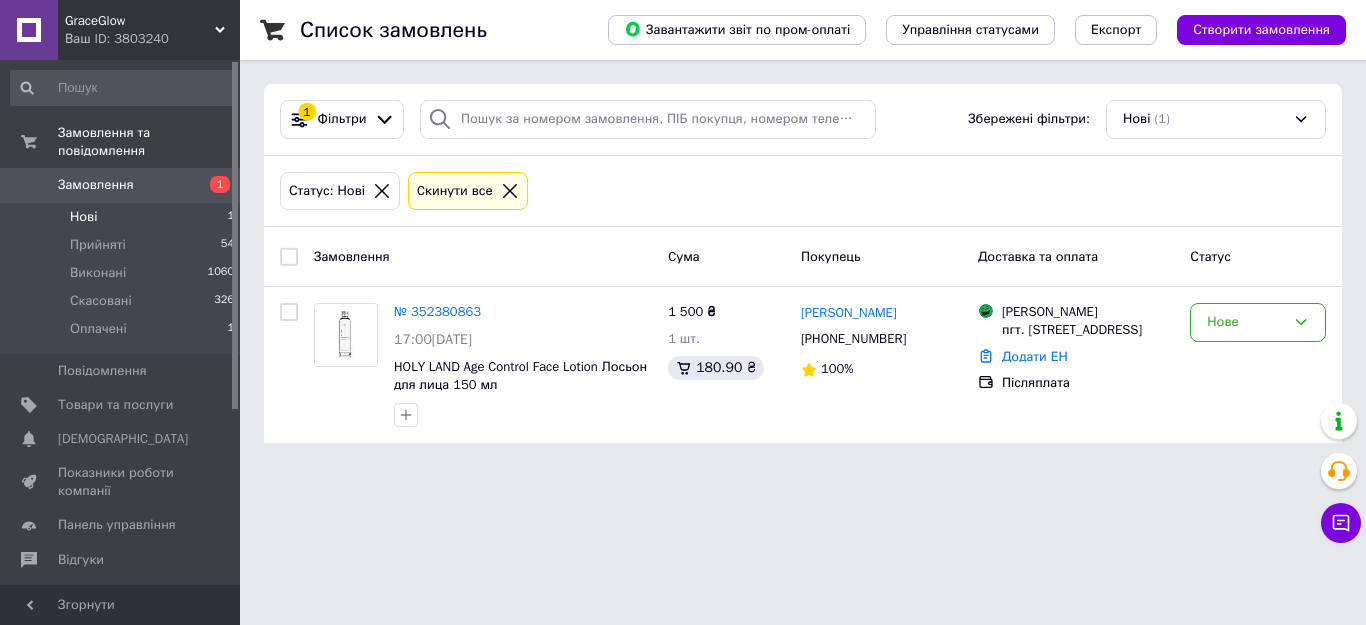 click on "Замовлення" at bounding box center [96, 185] 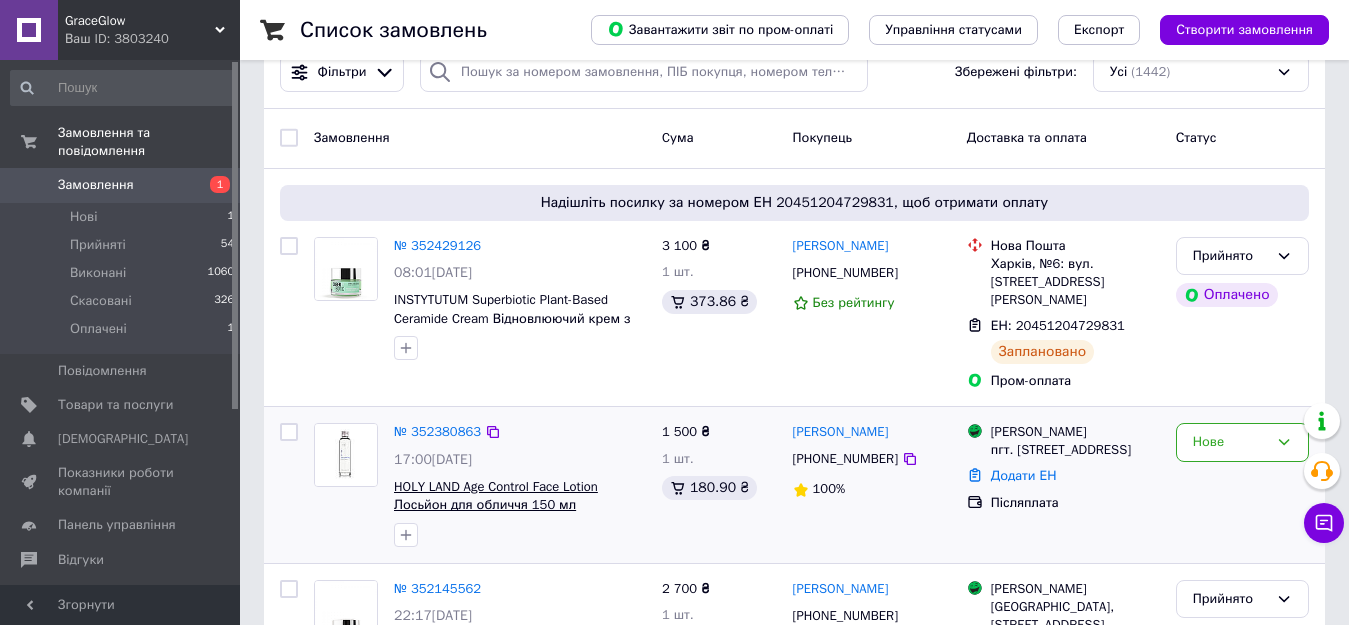 scroll, scrollTop: 0, scrollLeft: 0, axis: both 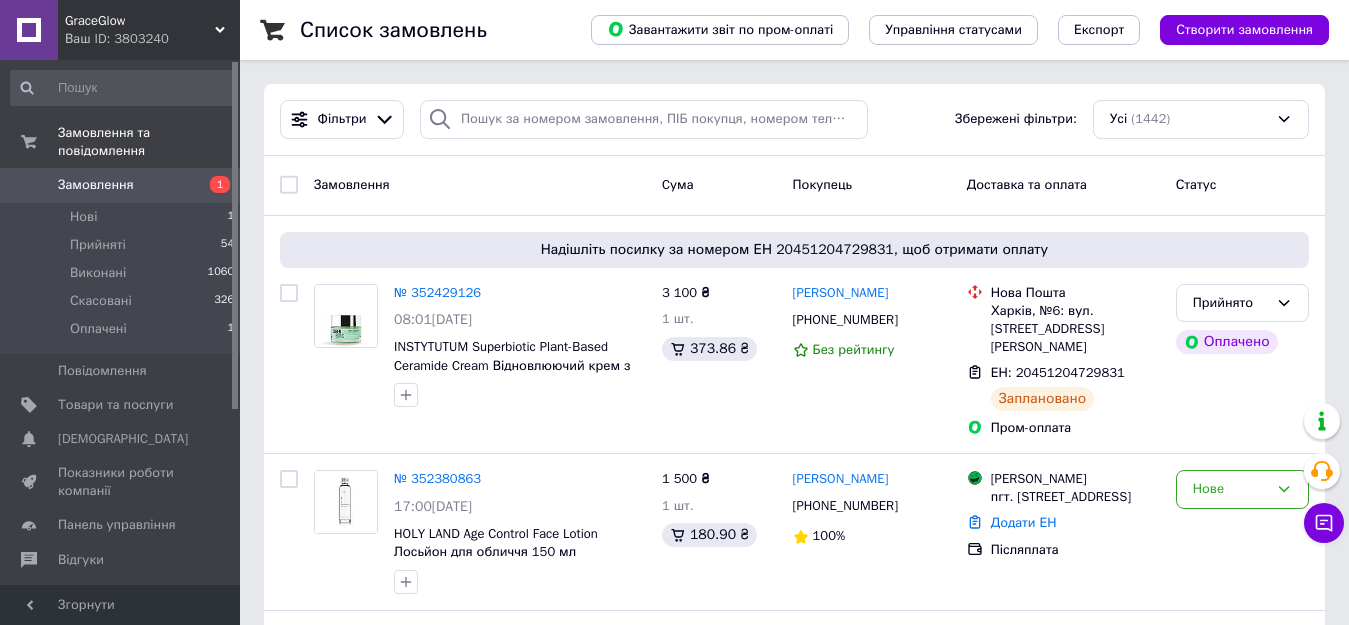 click on "Замовлення" at bounding box center (96, 185) 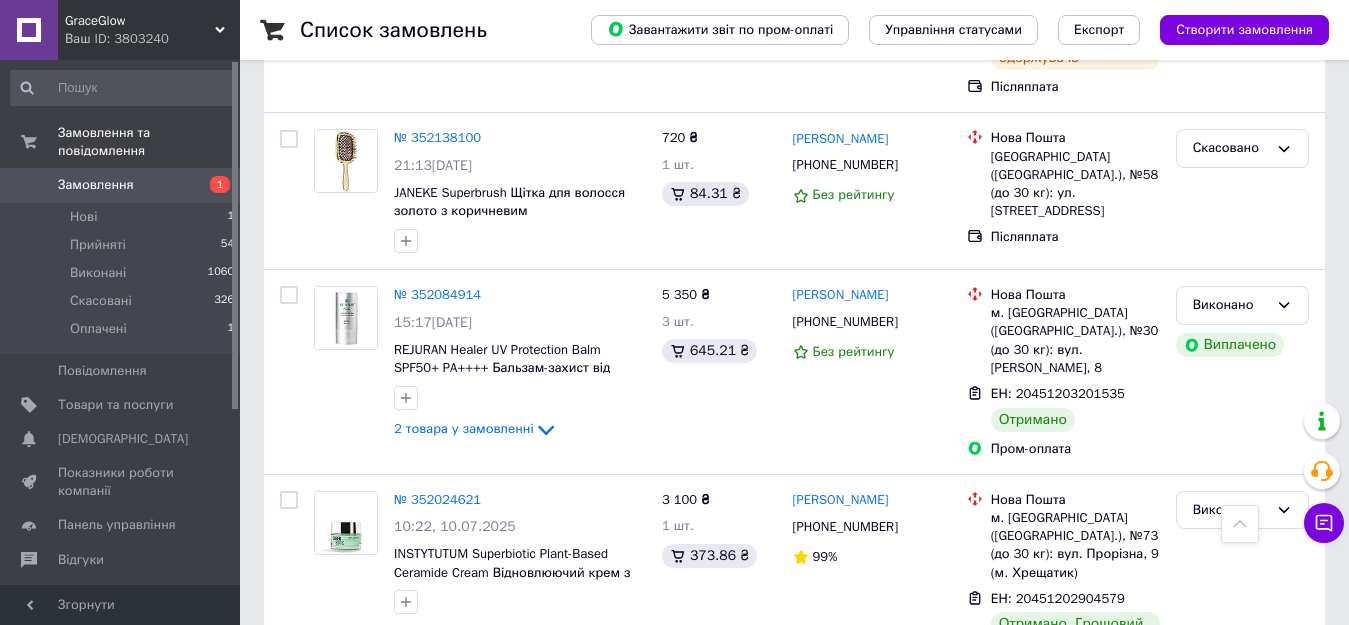 scroll, scrollTop: 0, scrollLeft: 0, axis: both 